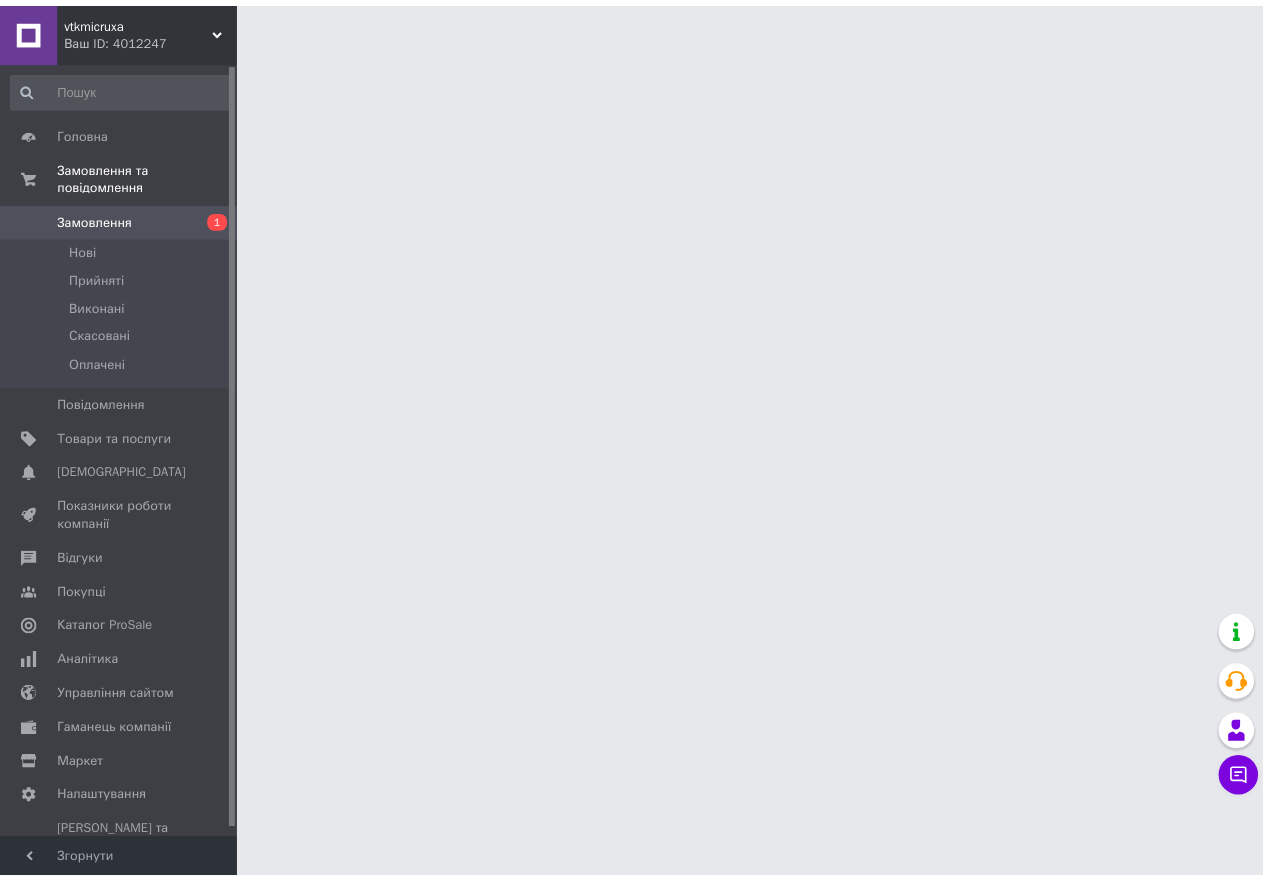 scroll, scrollTop: 0, scrollLeft: 0, axis: both 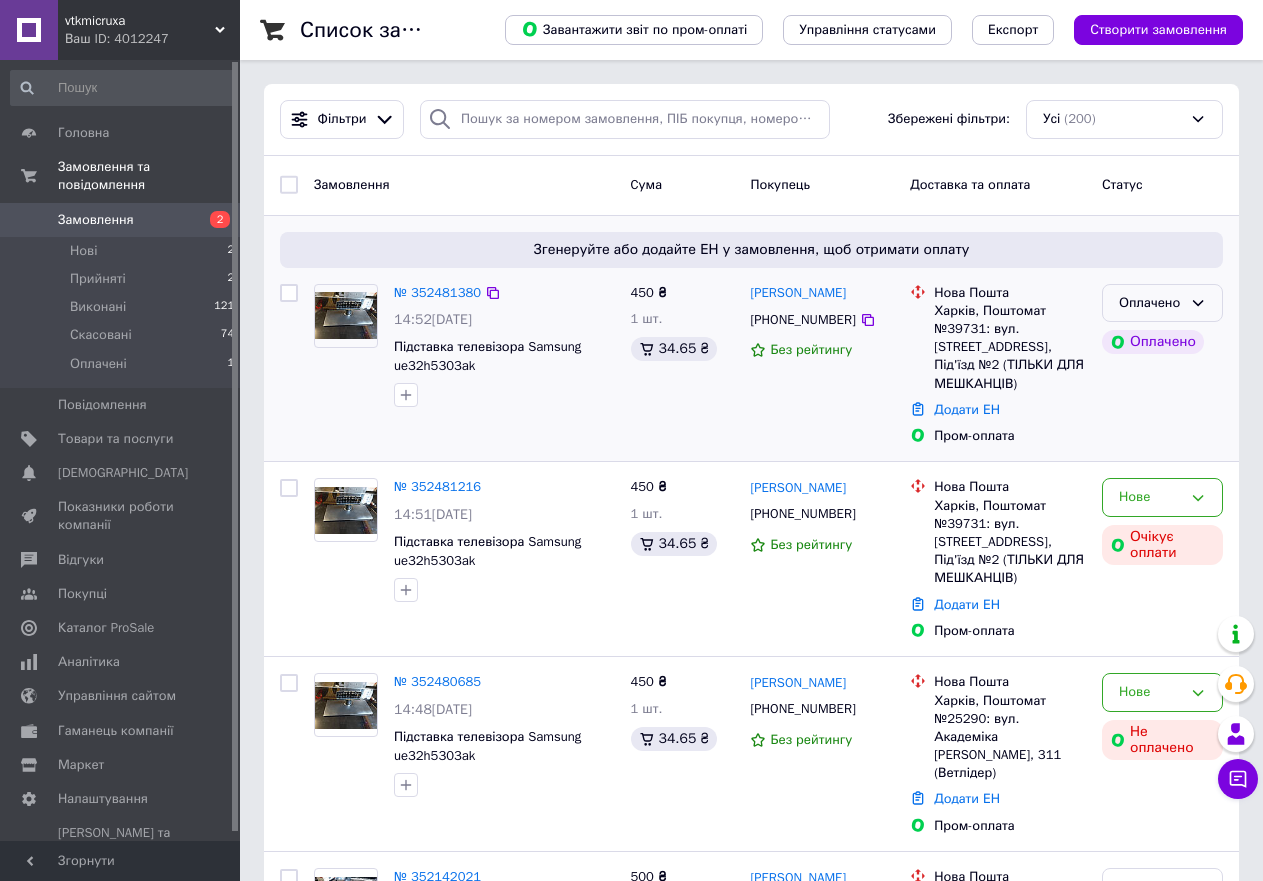 click on "Оплачено" at bounding box center [1162, 303] 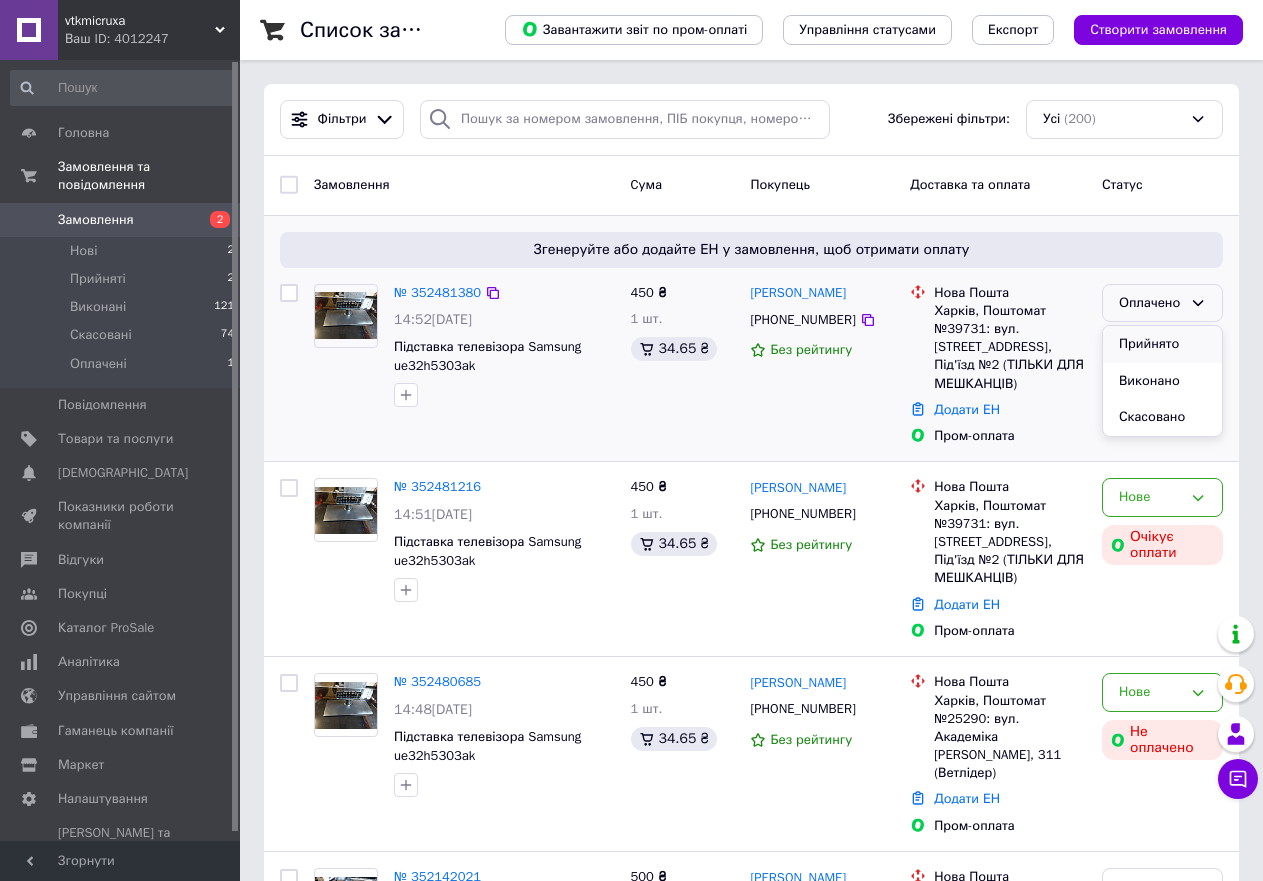 click on "Прийнято" at bounding box center (1162, 344) 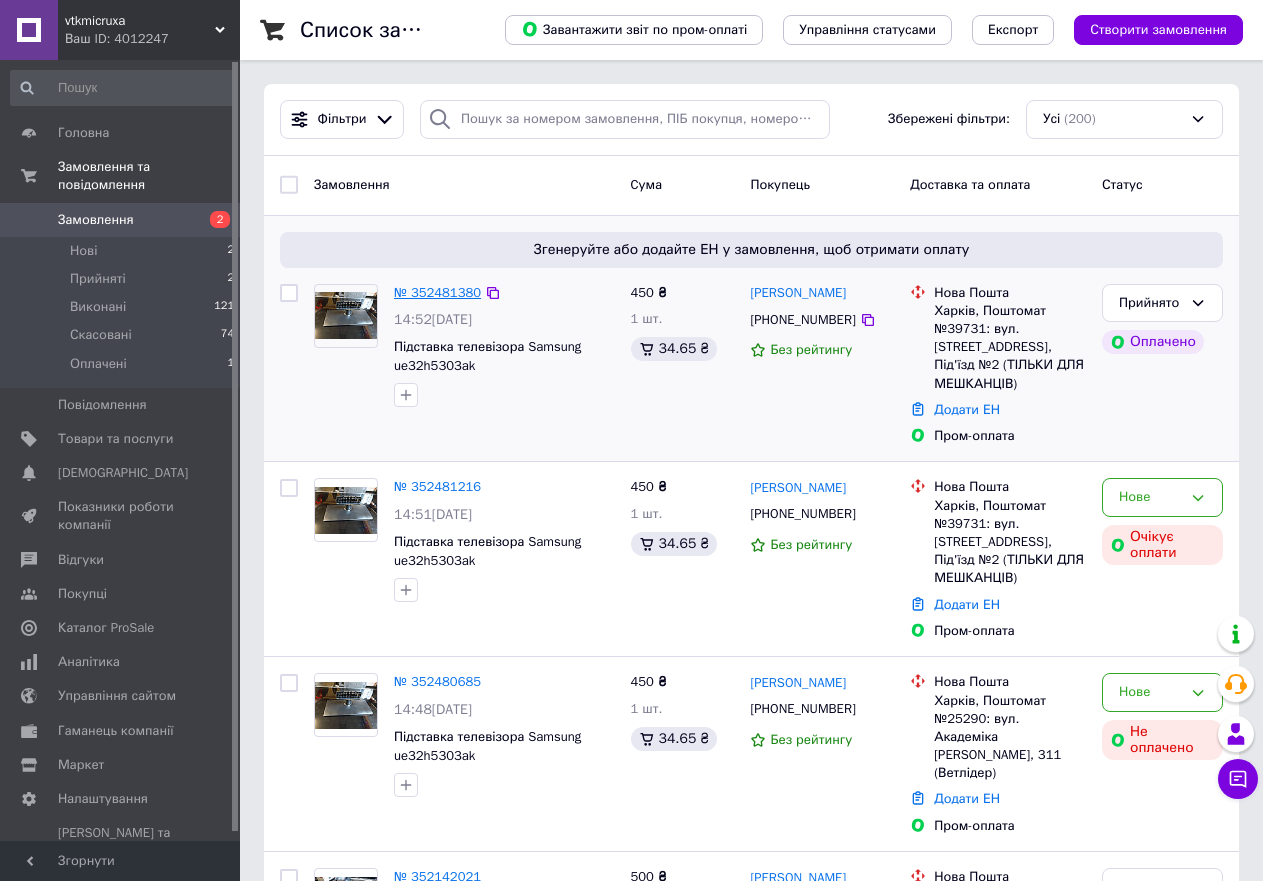click on "№ 352481380" at bounding box center [437, 292] 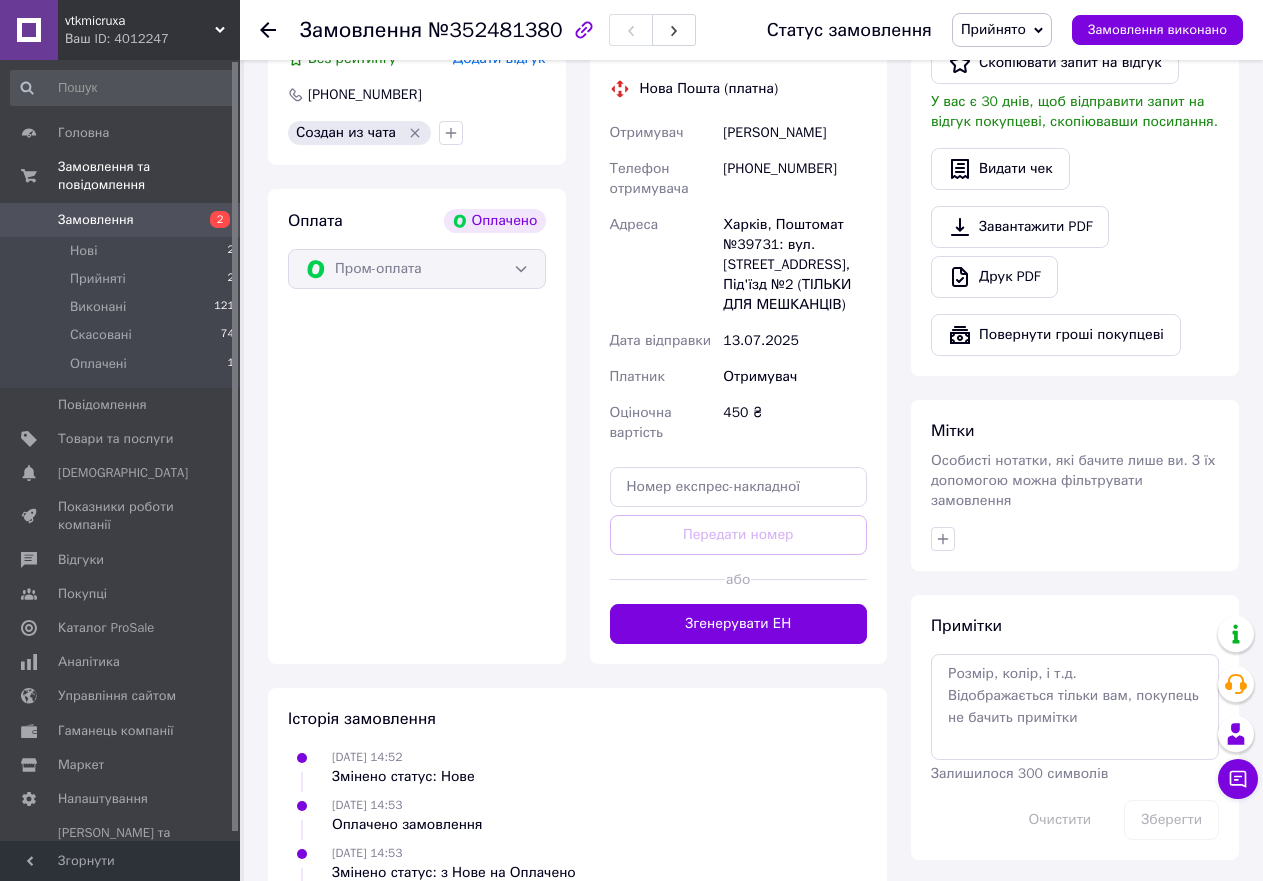 scroll, scrollTop: 700, scrollLeft: 0, axis: vertical 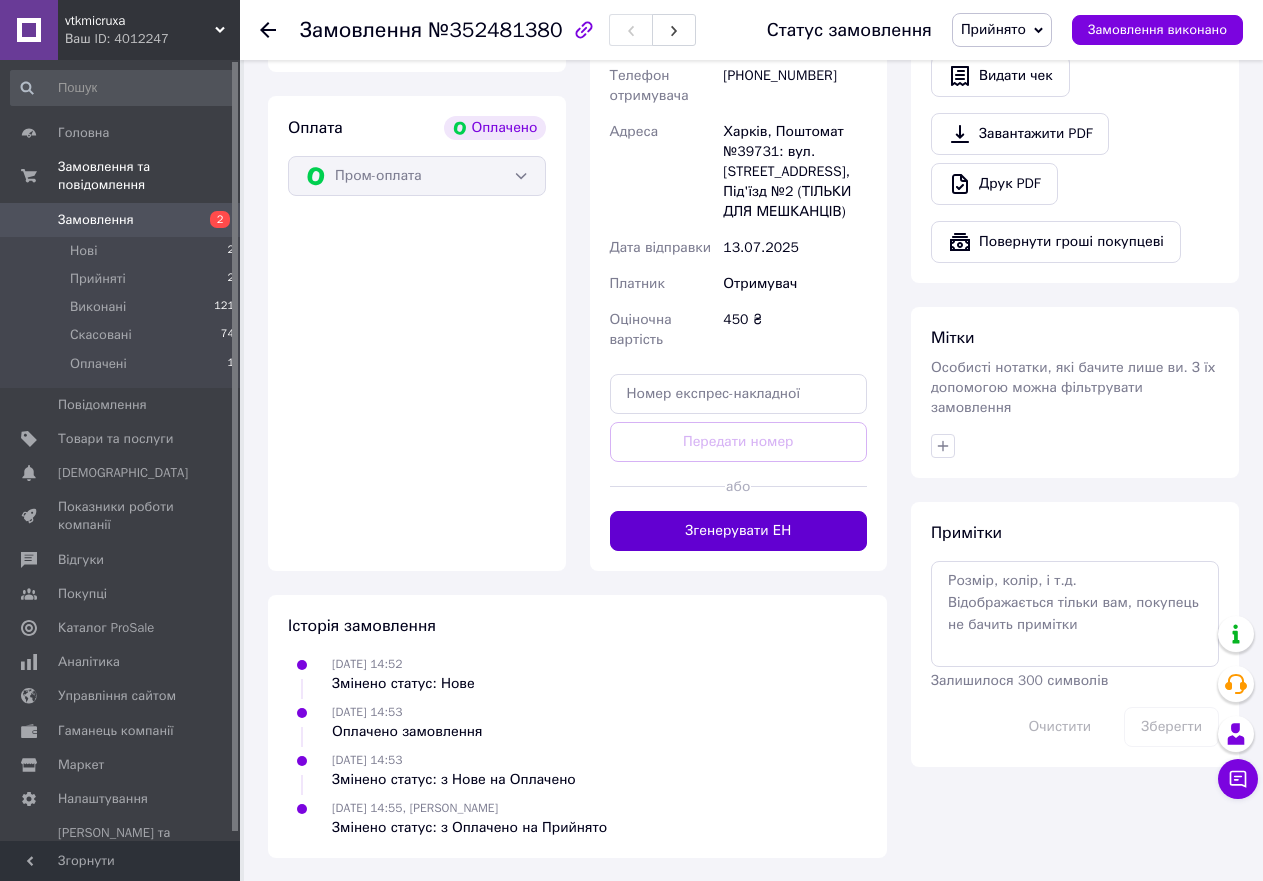 click on "Згенерувати ЕН" at bounding box center [739, 531] 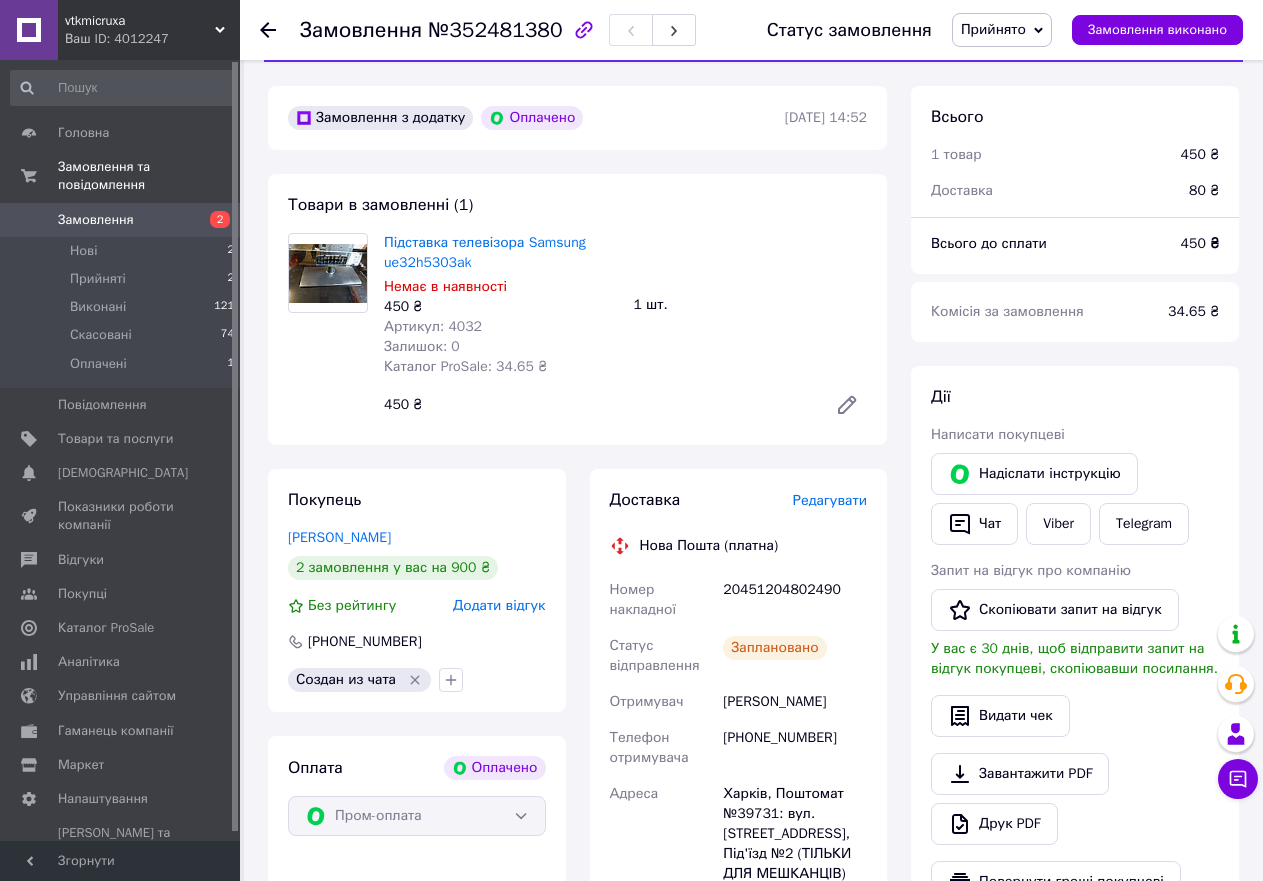 scroll, scrollTop: 0, scrollLeft: 0, axis: both 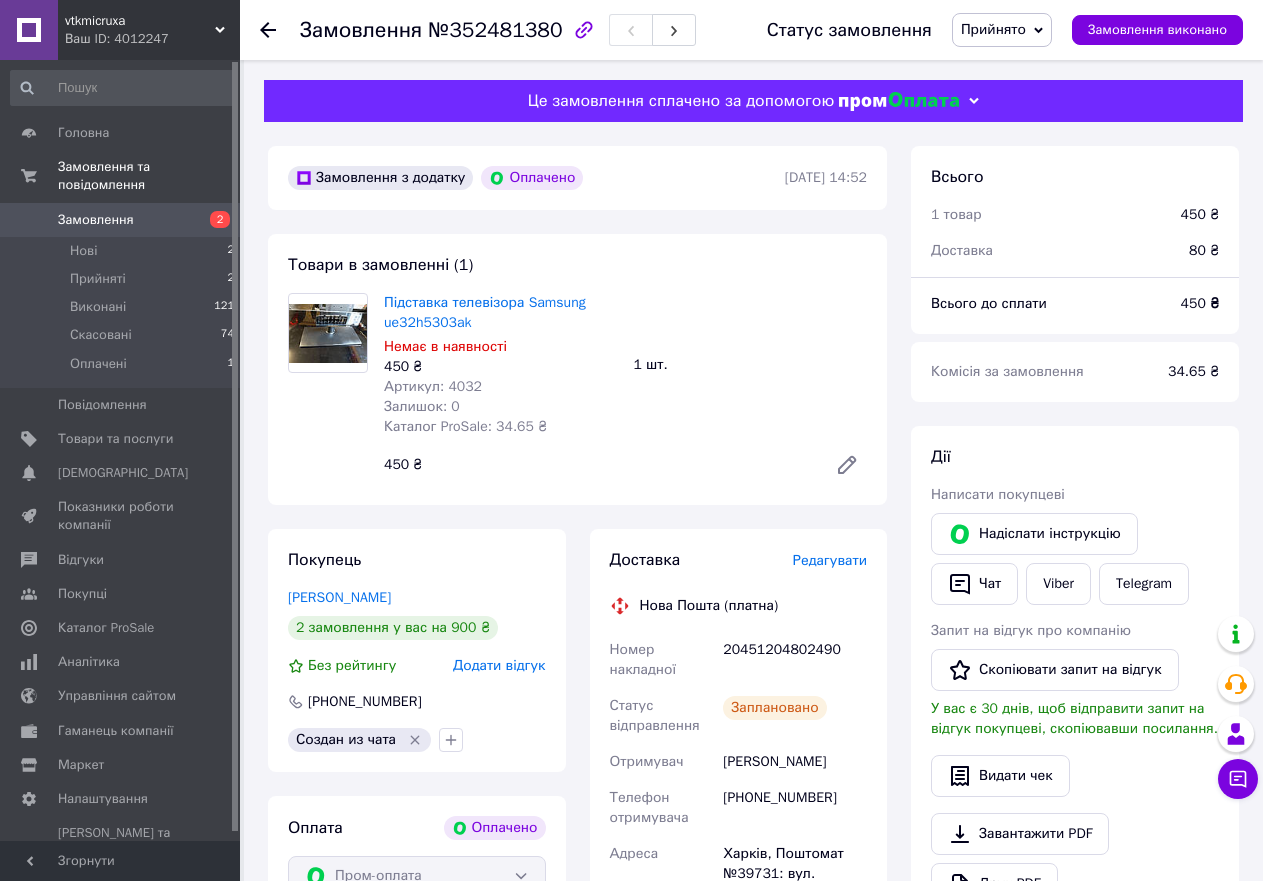 click 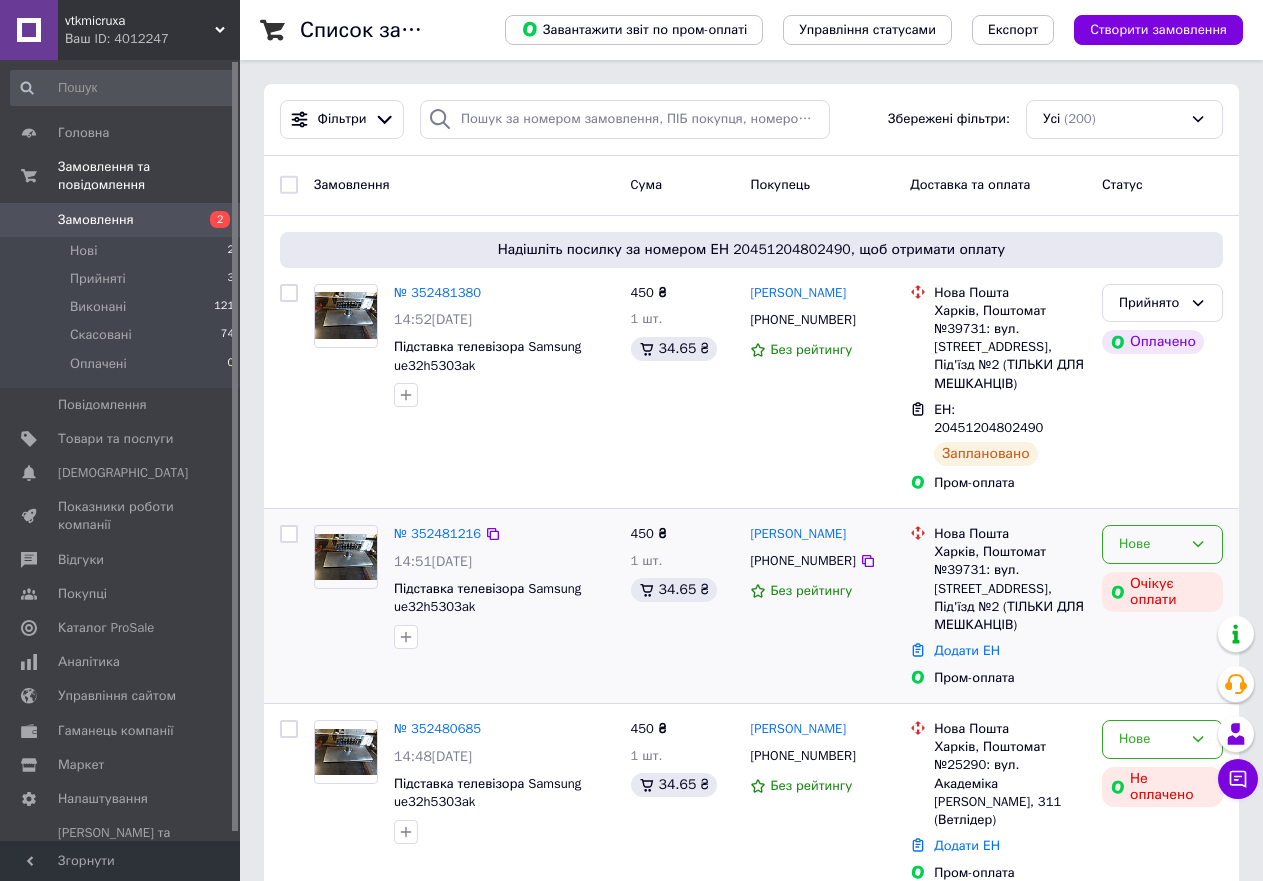 click 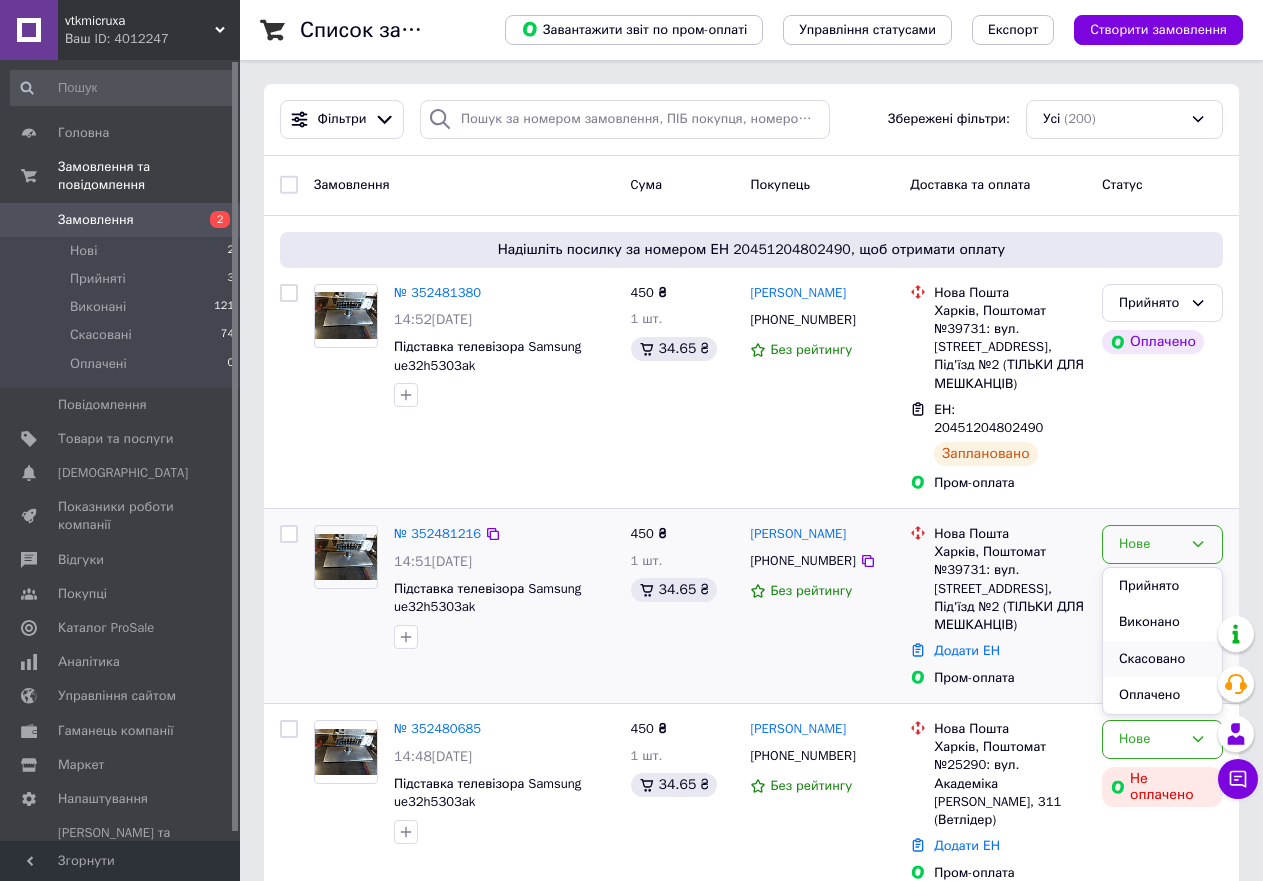 click on "Скасовано" at bounding box center [1162, 659] 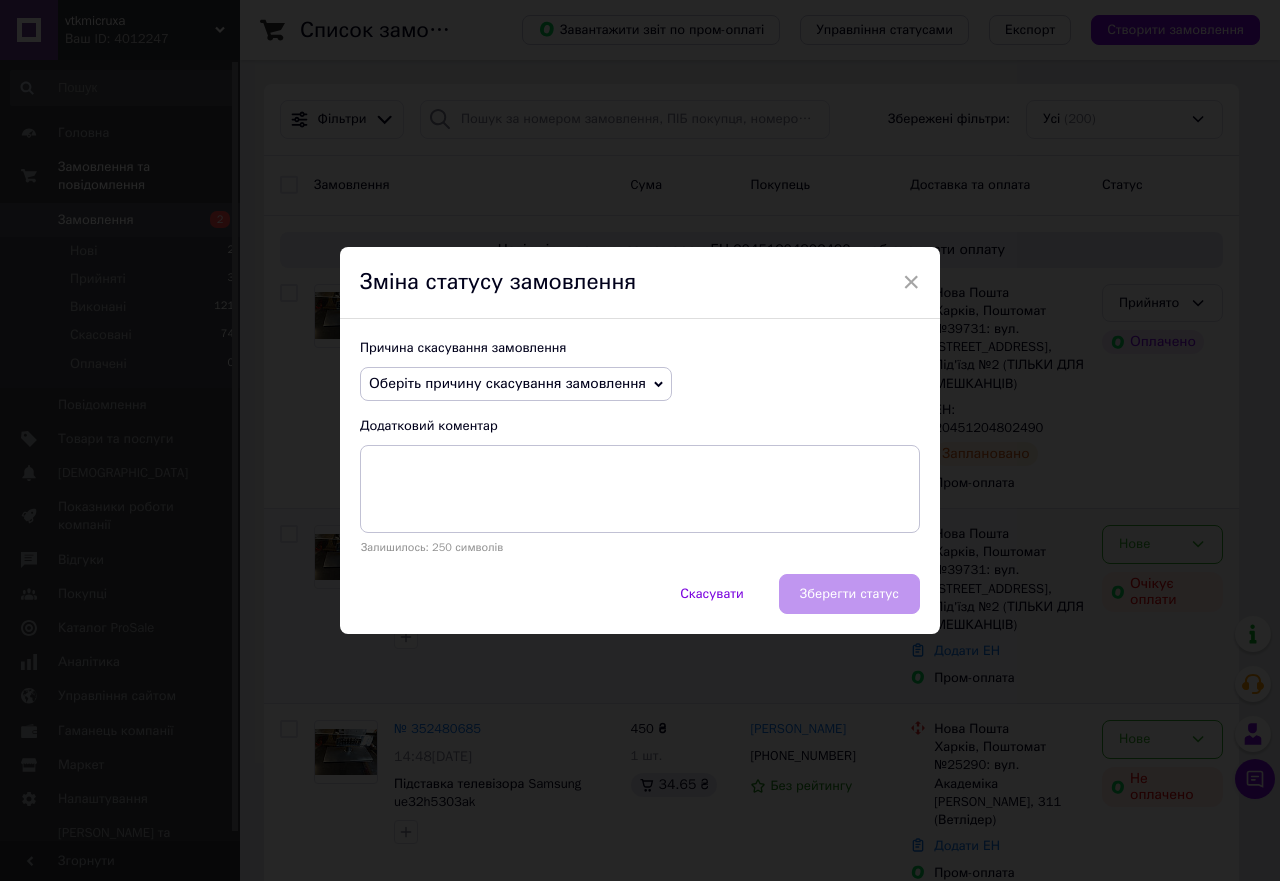 click on "Оберіть причину скасування замовлення" at bounding box center (507, 383) 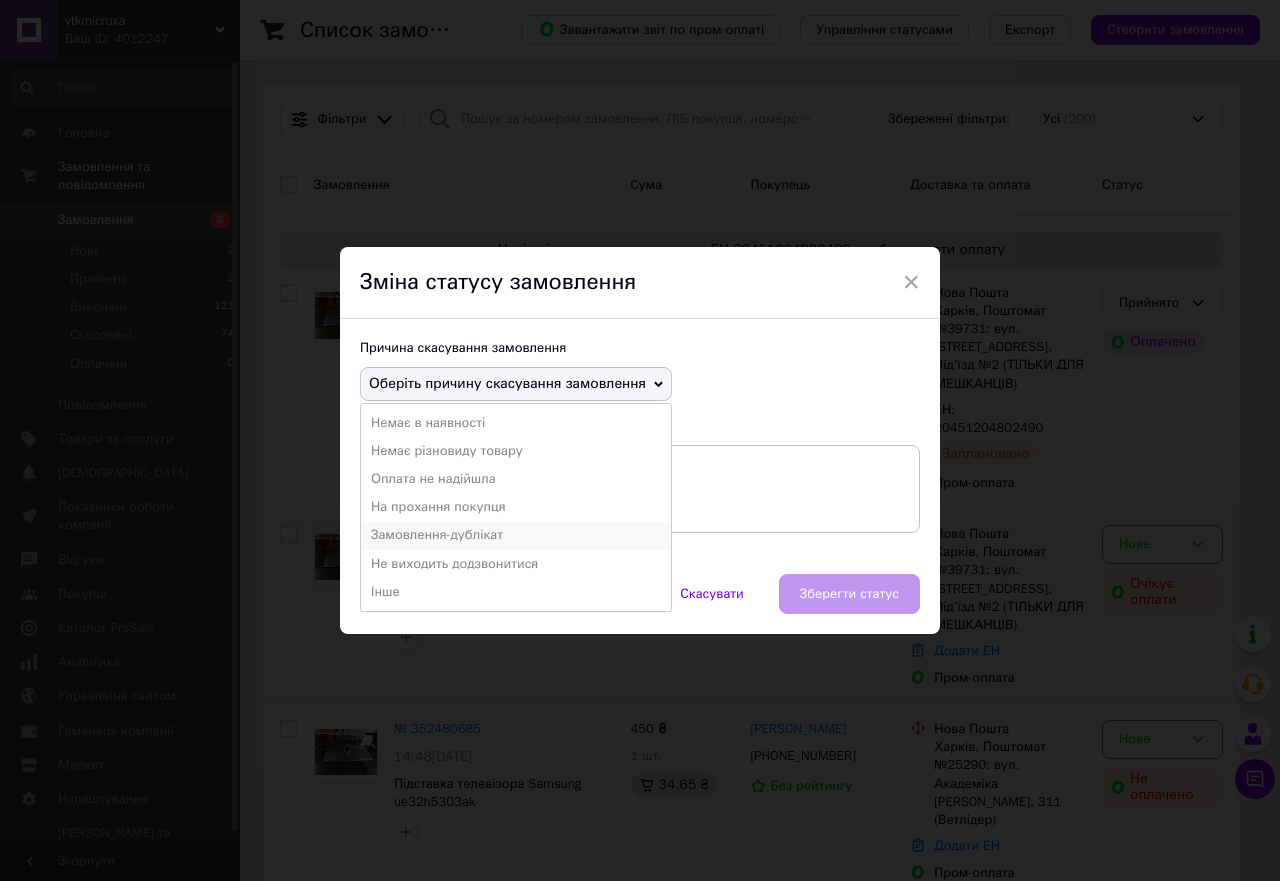 click on "Замовлення-дублікат" at bounding box center (516, 535) 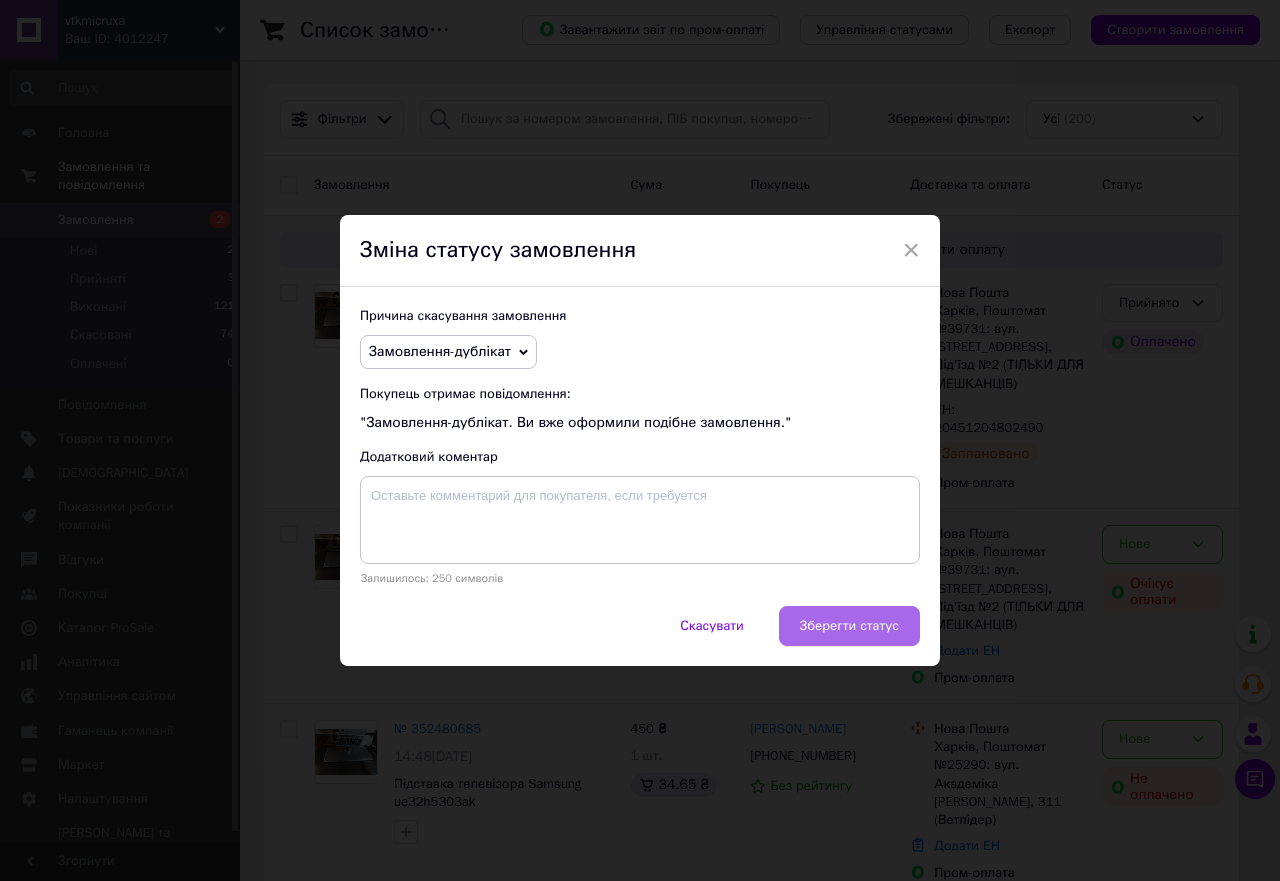 click on "Зберегти статус" at bounding box center (849, 626) 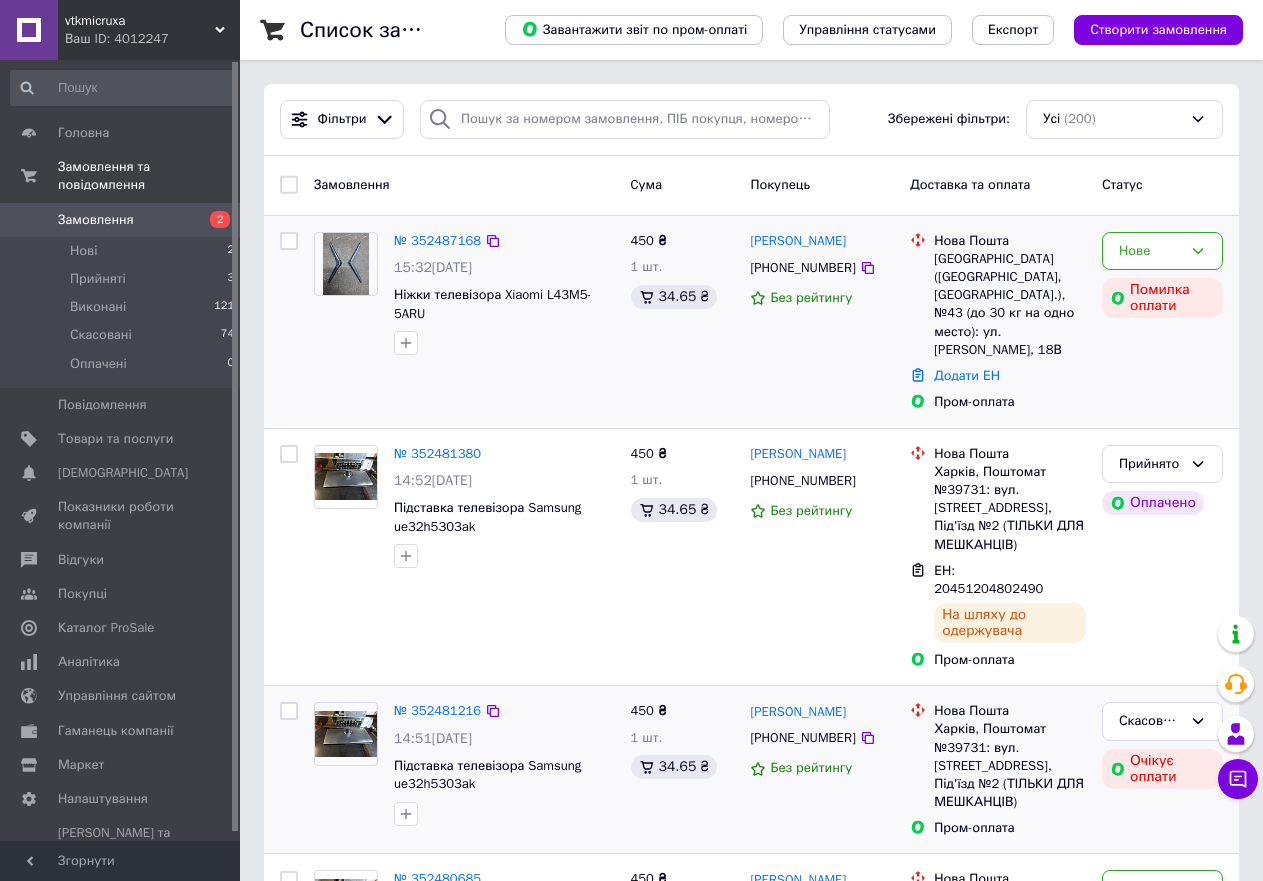 click at bounding box center (346, 264) 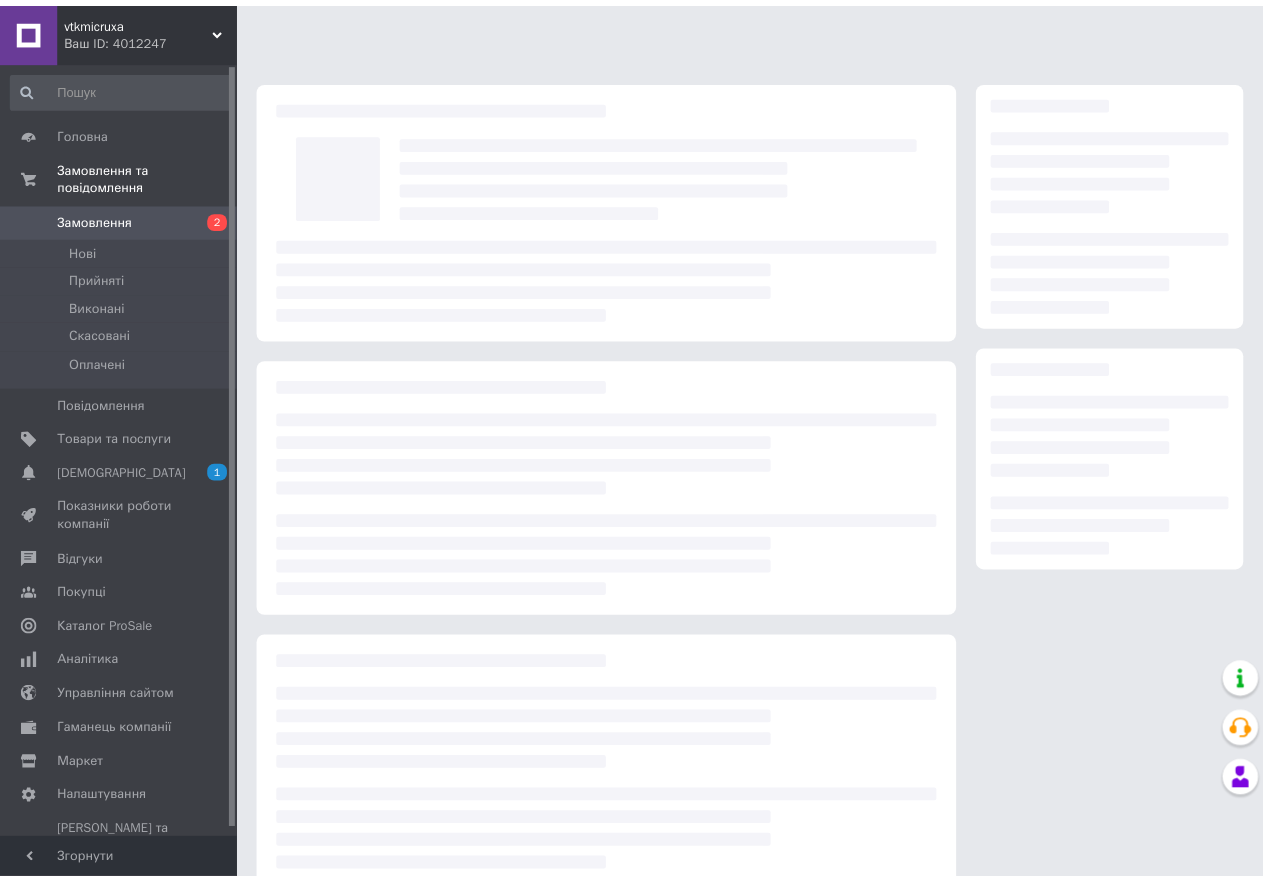 scroll, scrollTop: 0, scrollLeft: 0, axis: both 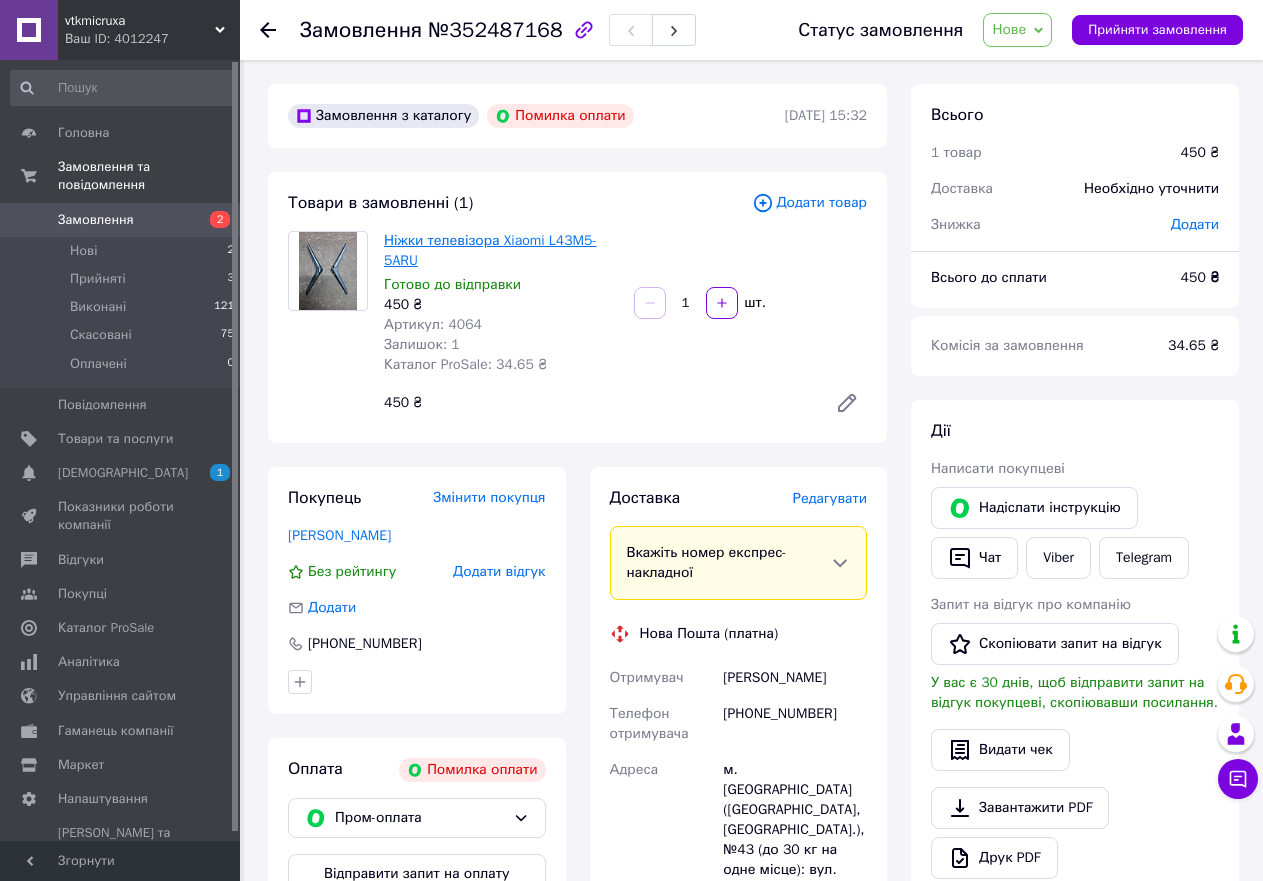 click on "Ніжки телевізора Xiaomi L43M5-5ARU" at bounding box center (490, 250) 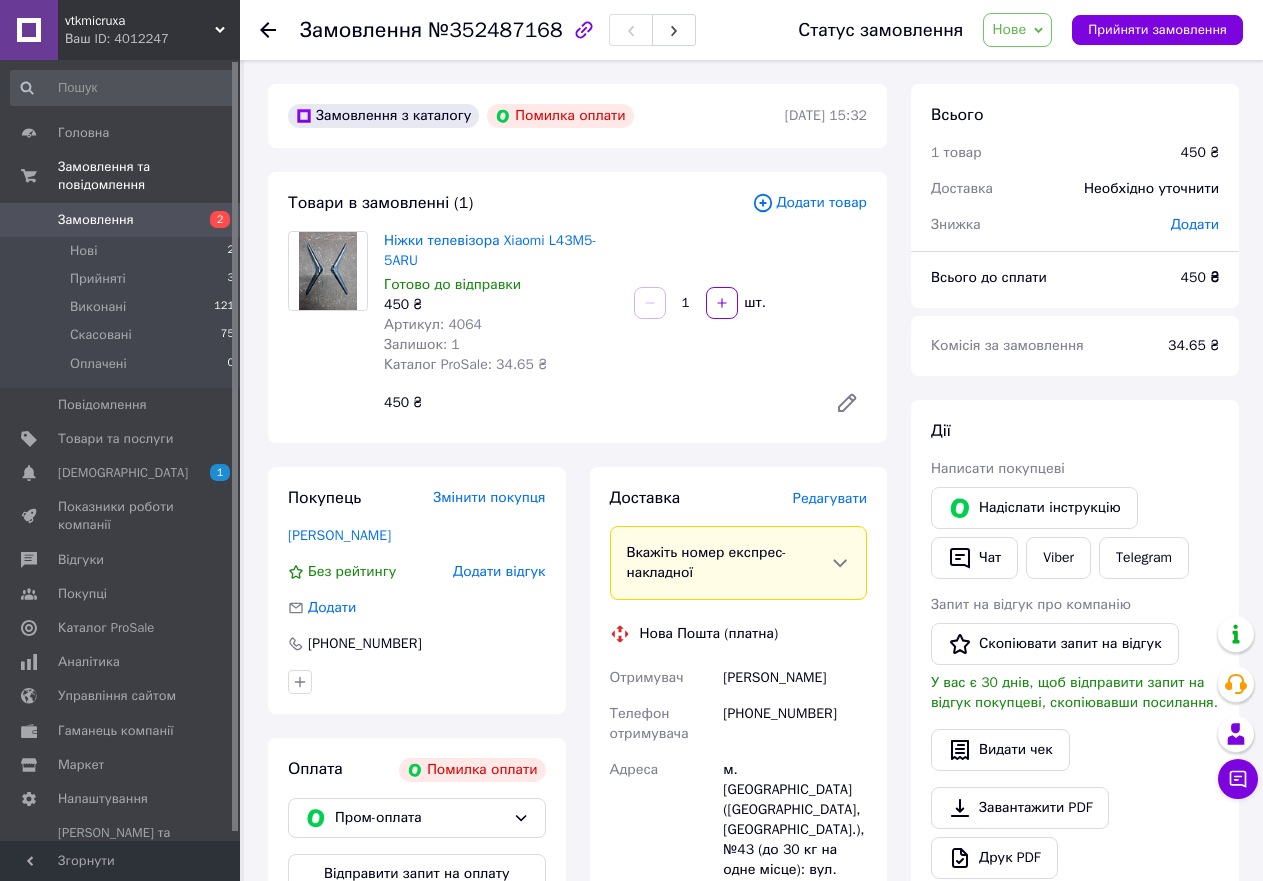 click at bounding box center [328, 271] 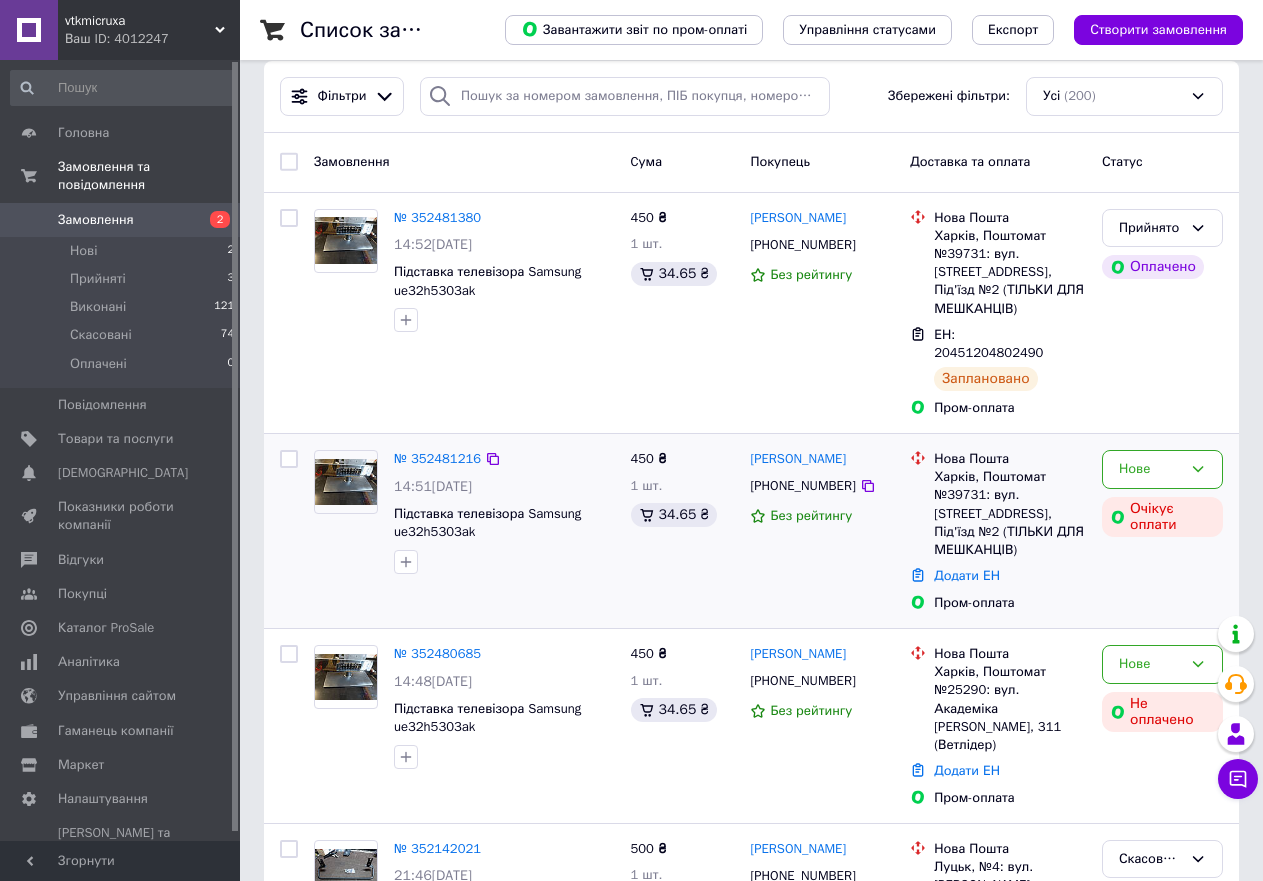 scroll, scrollTop: 0, scrollLeft: 0, axis: both 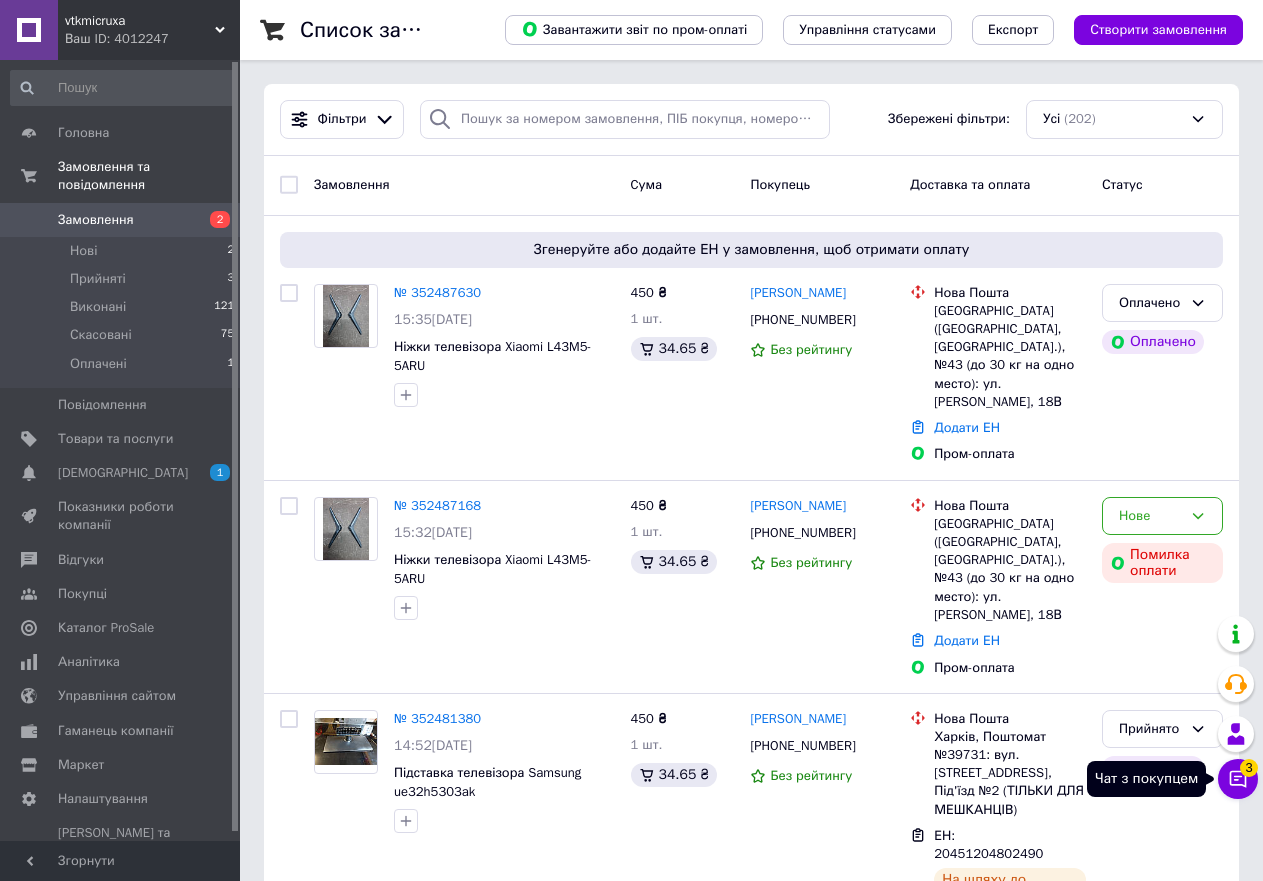 click 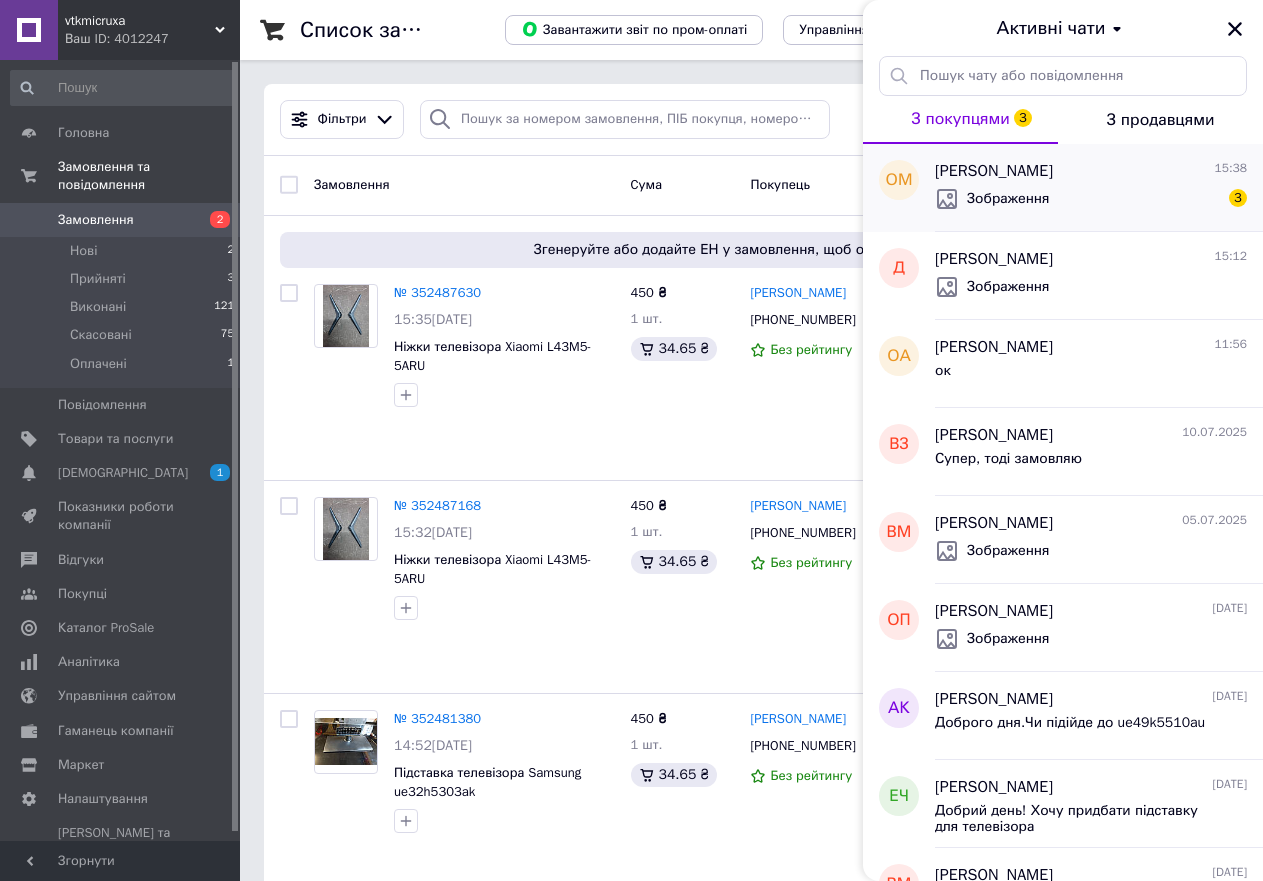 click on "[PERSON_NAME]" at bounding box center (994, 171) 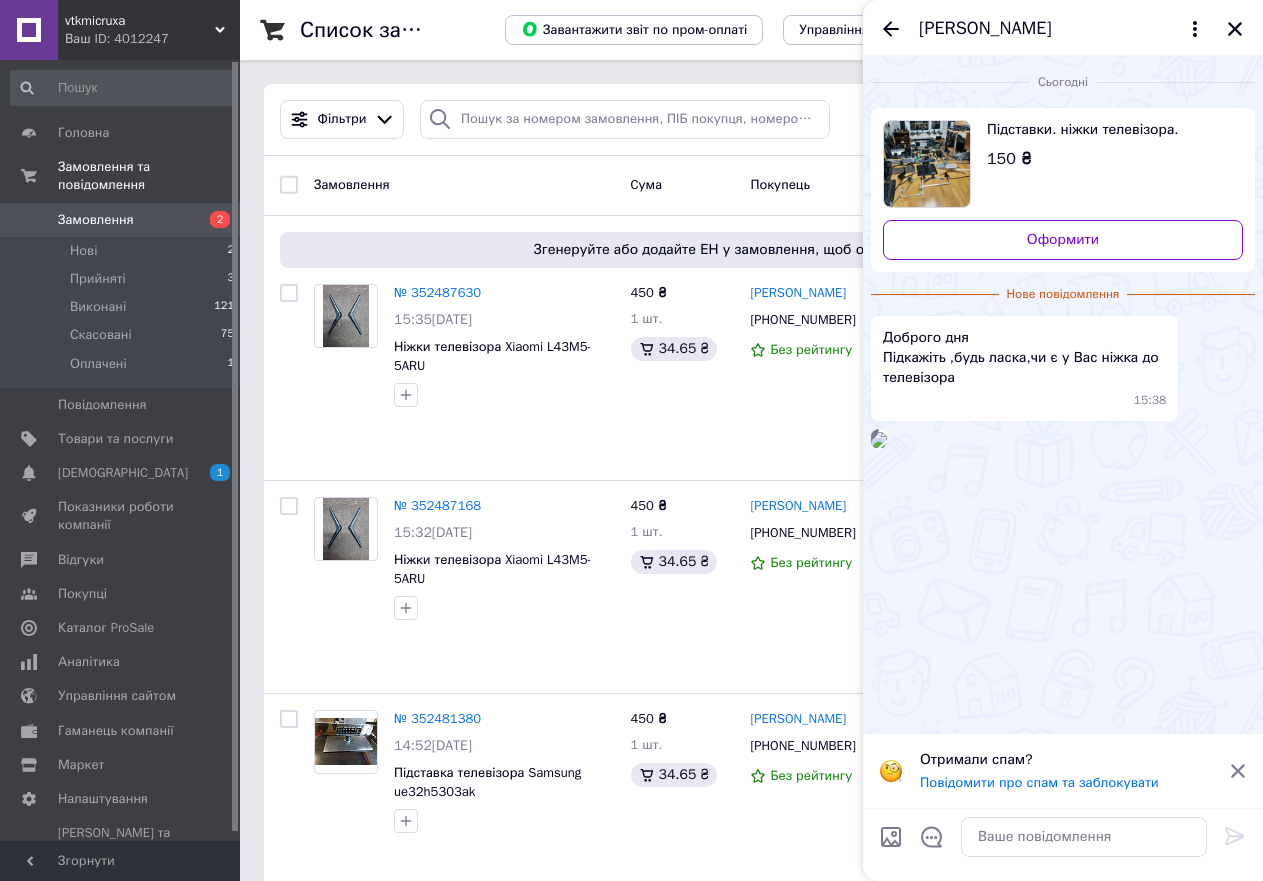 click at bounding box center [879, 440] 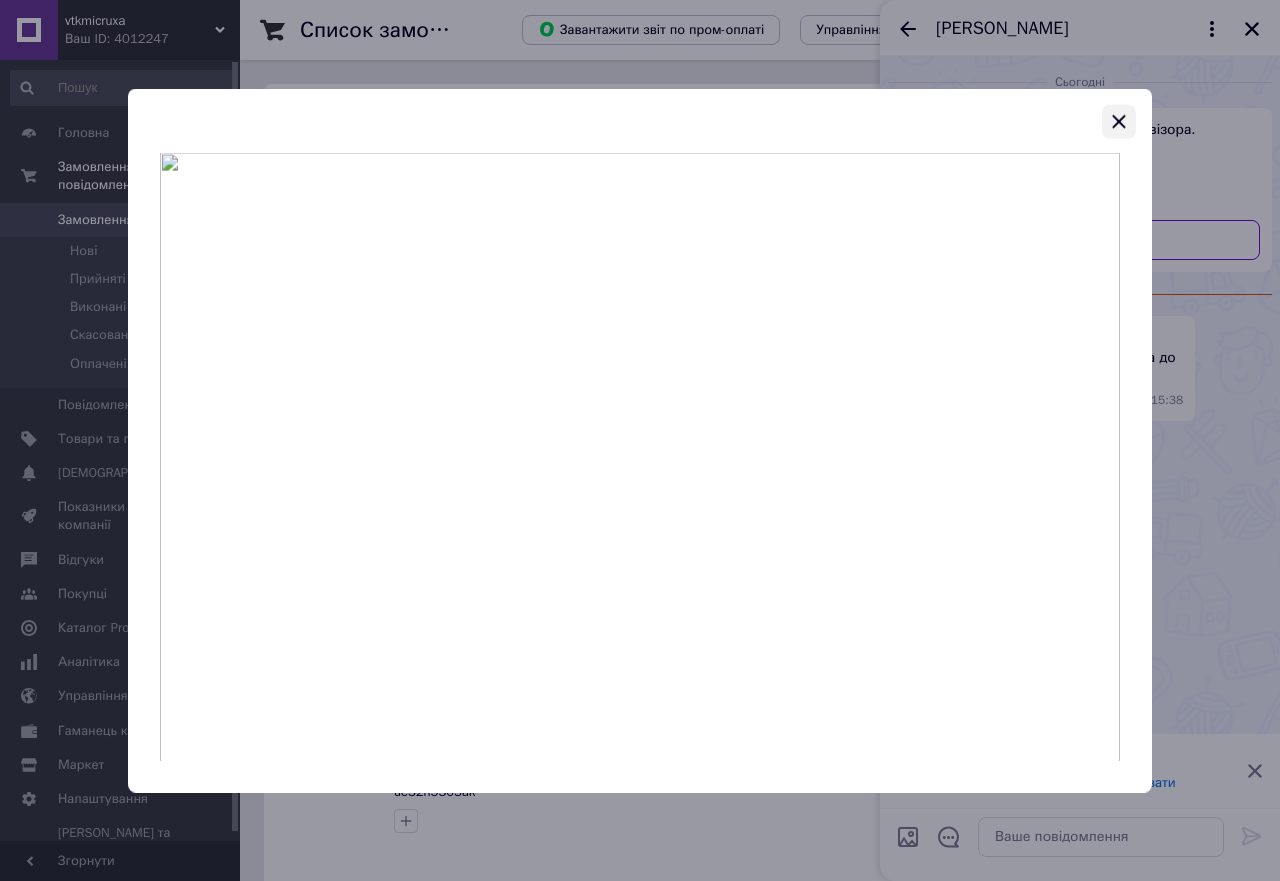 click 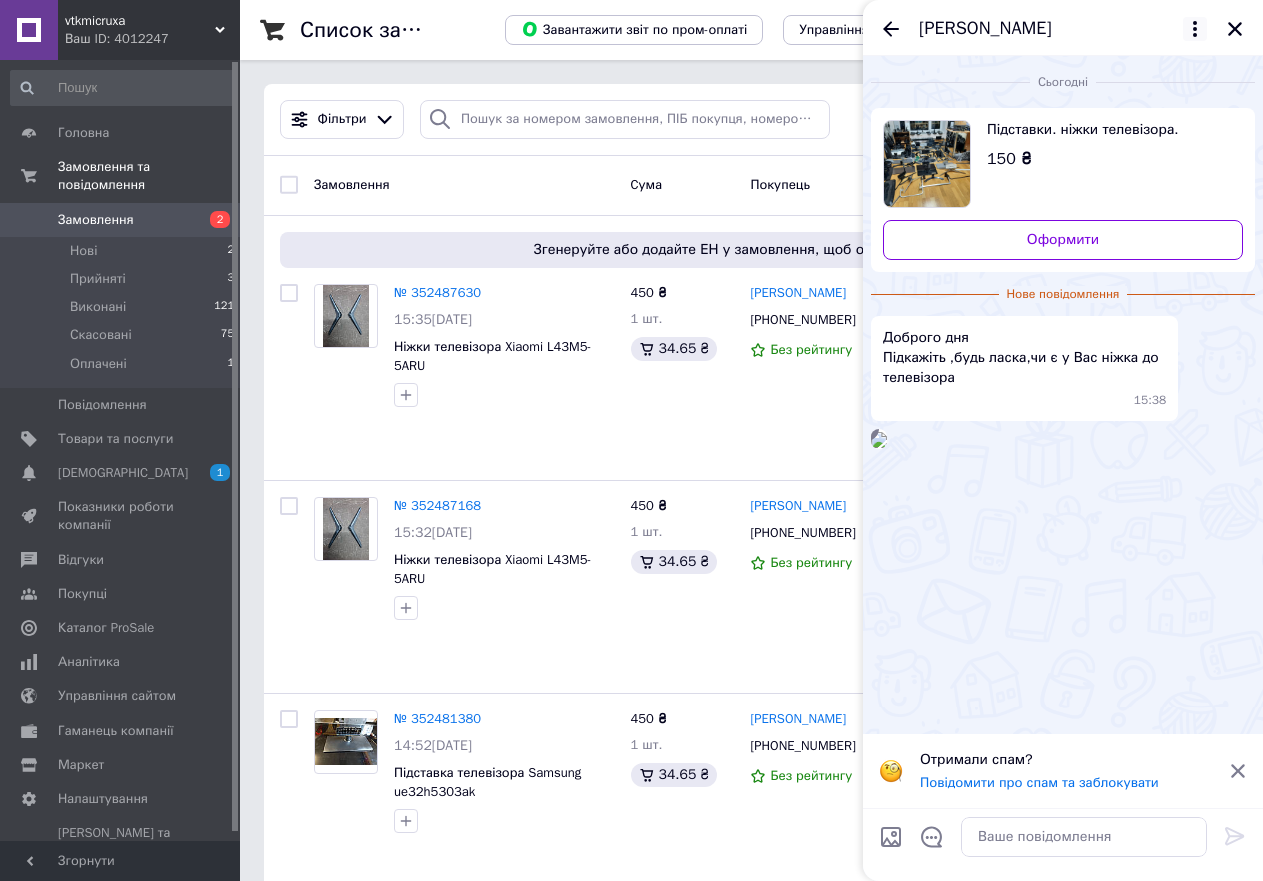 click 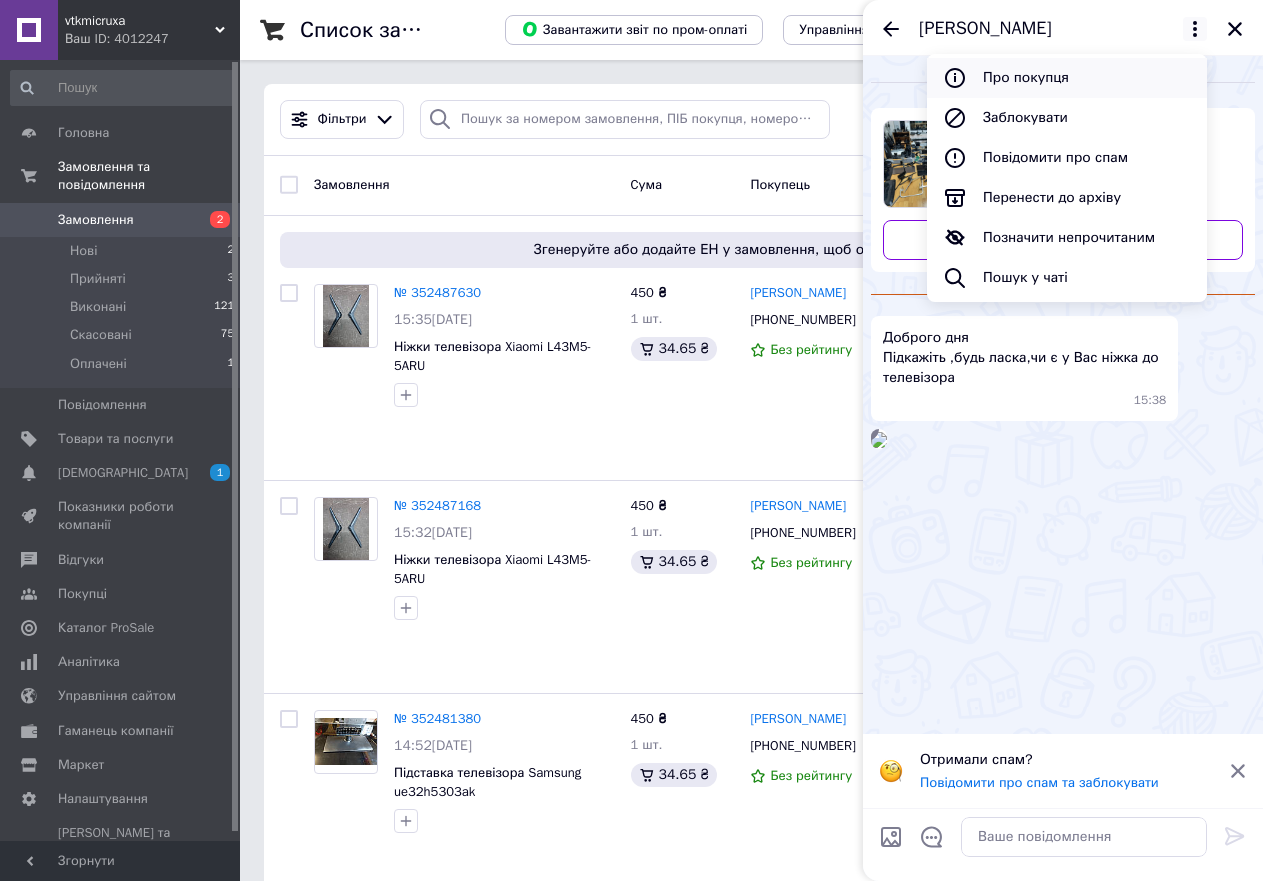 click on "Про покупця" at bounding box center [1067, 78] 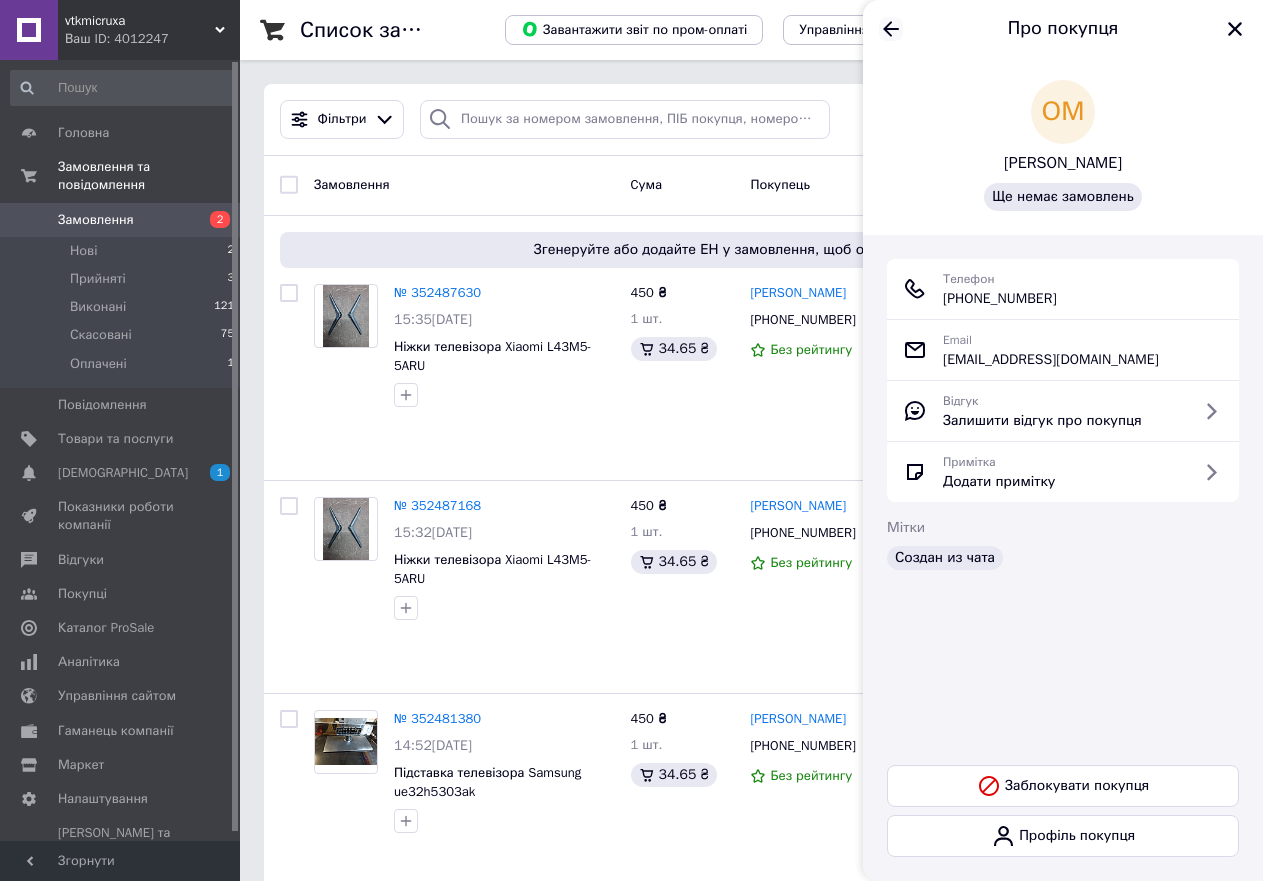 click 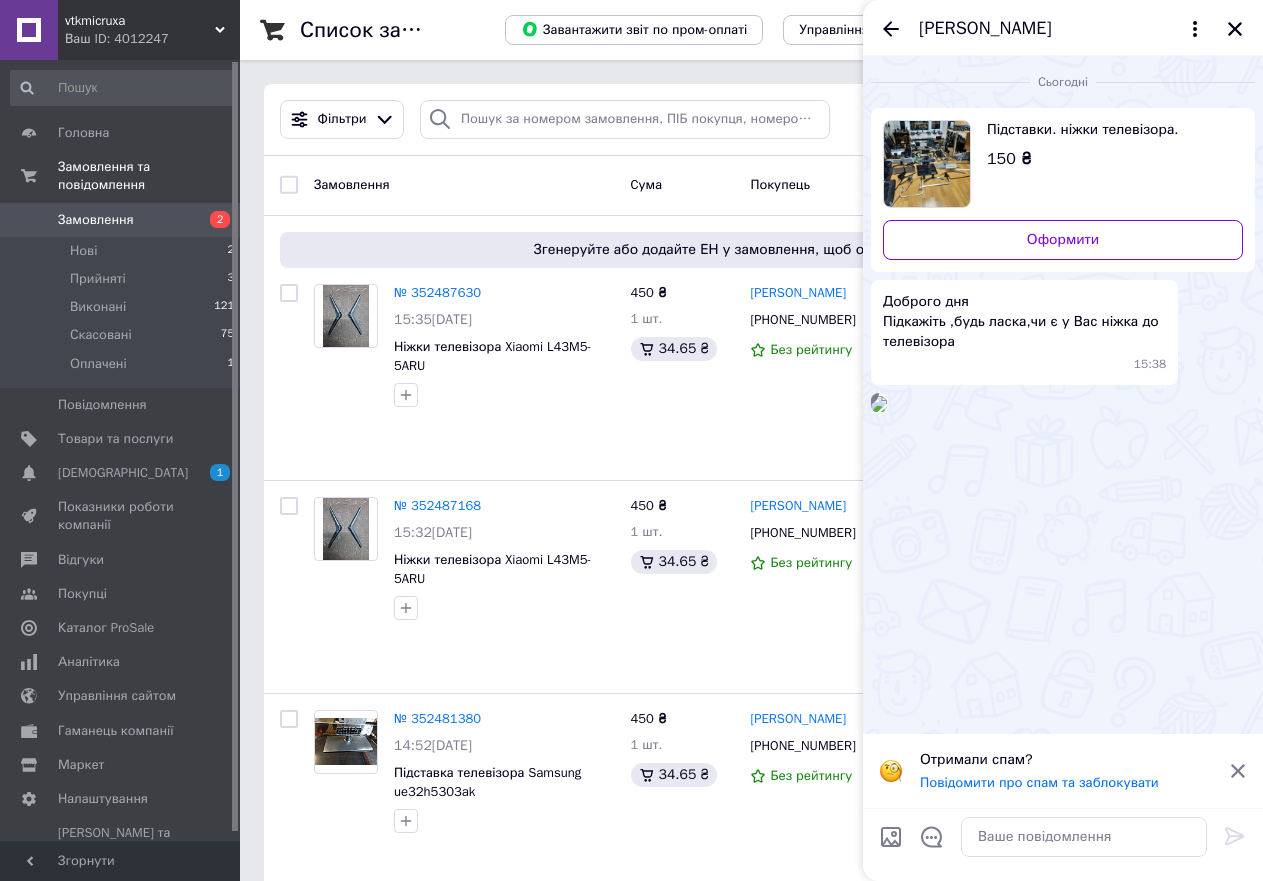 click at bounding box center (879, 404) 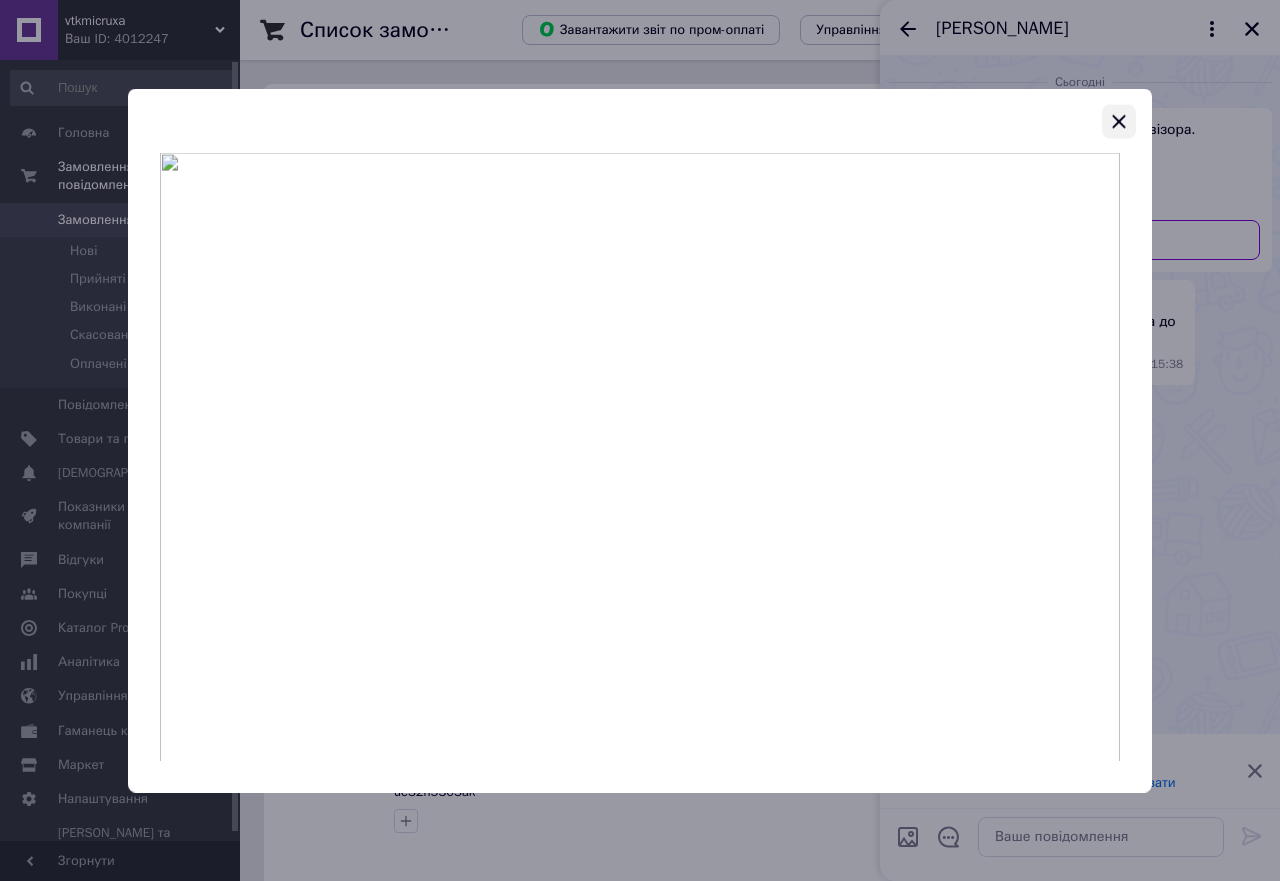 click 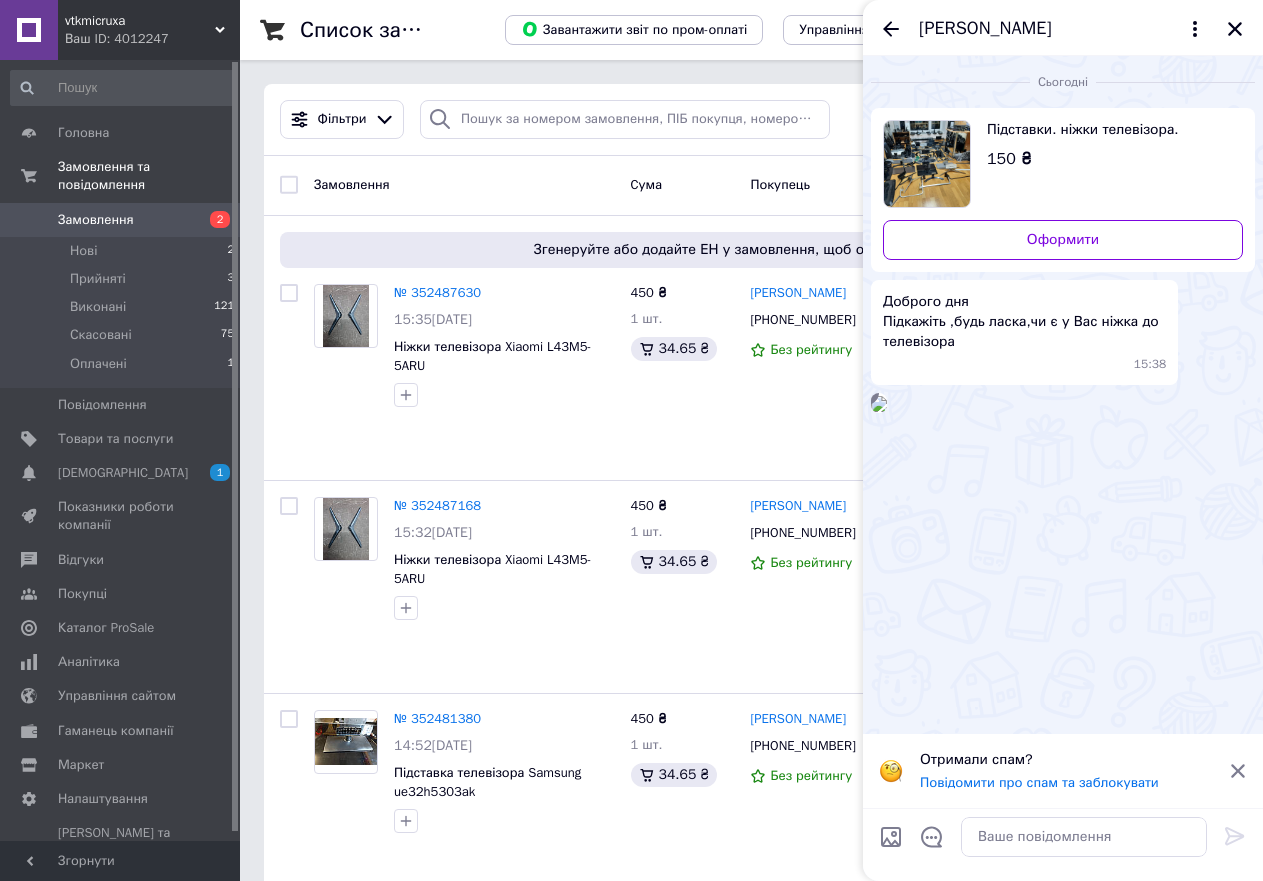 click on "Список замовлень   Завантажити звіт по пром-оплаті Управління статусами Експорт Створити замовлення Фільтри Збережені фільтри: Усі (202) Замовлення Cума Покупець Доставка та оплата Статус Згенеруйте або додайте ЕН у замовлення, щоб отримати оплату № 352487630 15:35[DATE] Ніжки телевізора Xiaomi L43M5-5ARU 450 ₴ 1 шт. 34.65 ₴ [PERSON_NAME] [PHONE_NUMBER] Без рейтингу Нова Пошта Запоріжжя ([GEOGRAPHIC_DATA], Запорізький р-н.), №43 (до 30 кг на одно место): ул. [PERSON_NAME], 18В Додати ЕН Пром-оплата Оплачено Оплачено № 352487168 15:32[DATE] Ніжки телевізора Xiaomi L43M5-5ARU 450 ₴ 1 шт. 34.65 ₴ 450 ₴" at bounding box center (751, 2266) 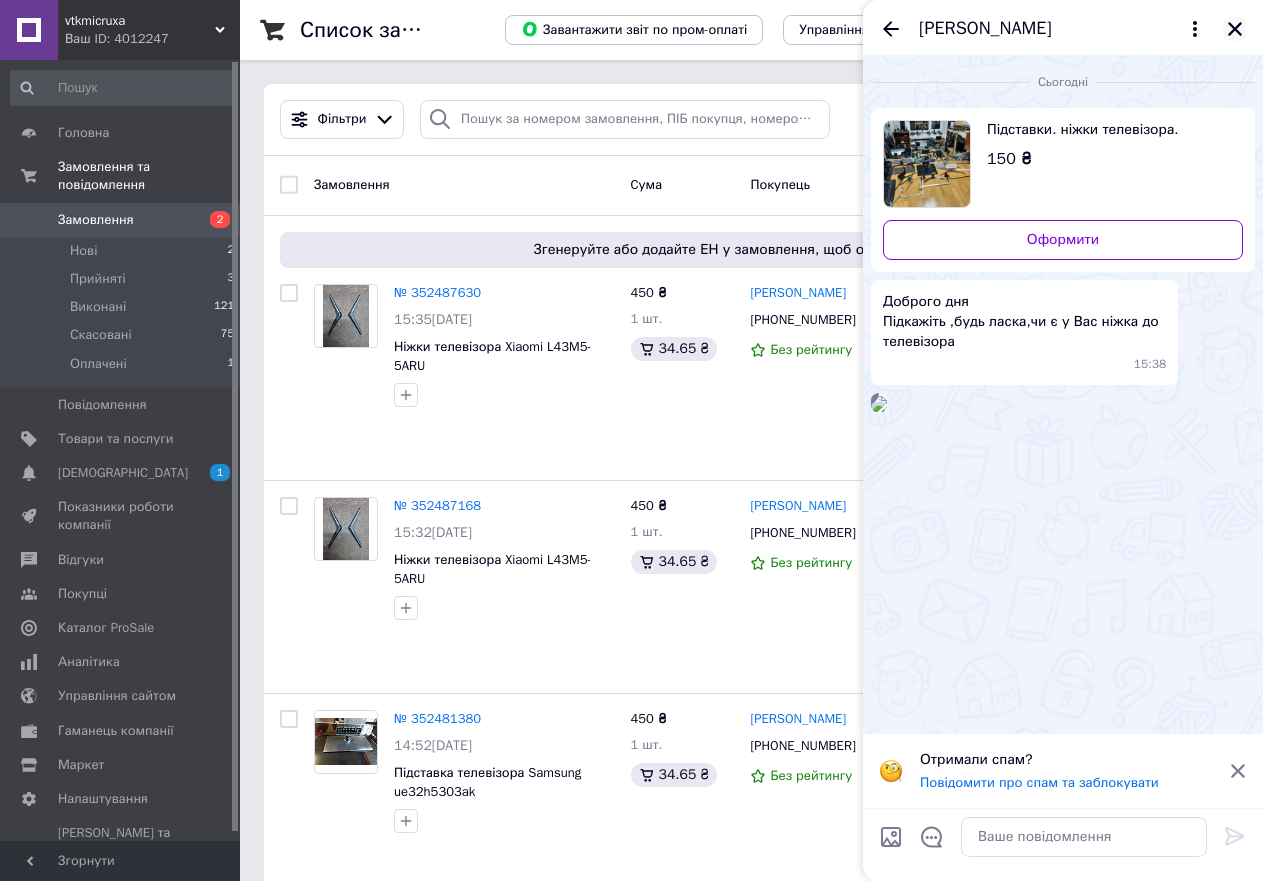 click 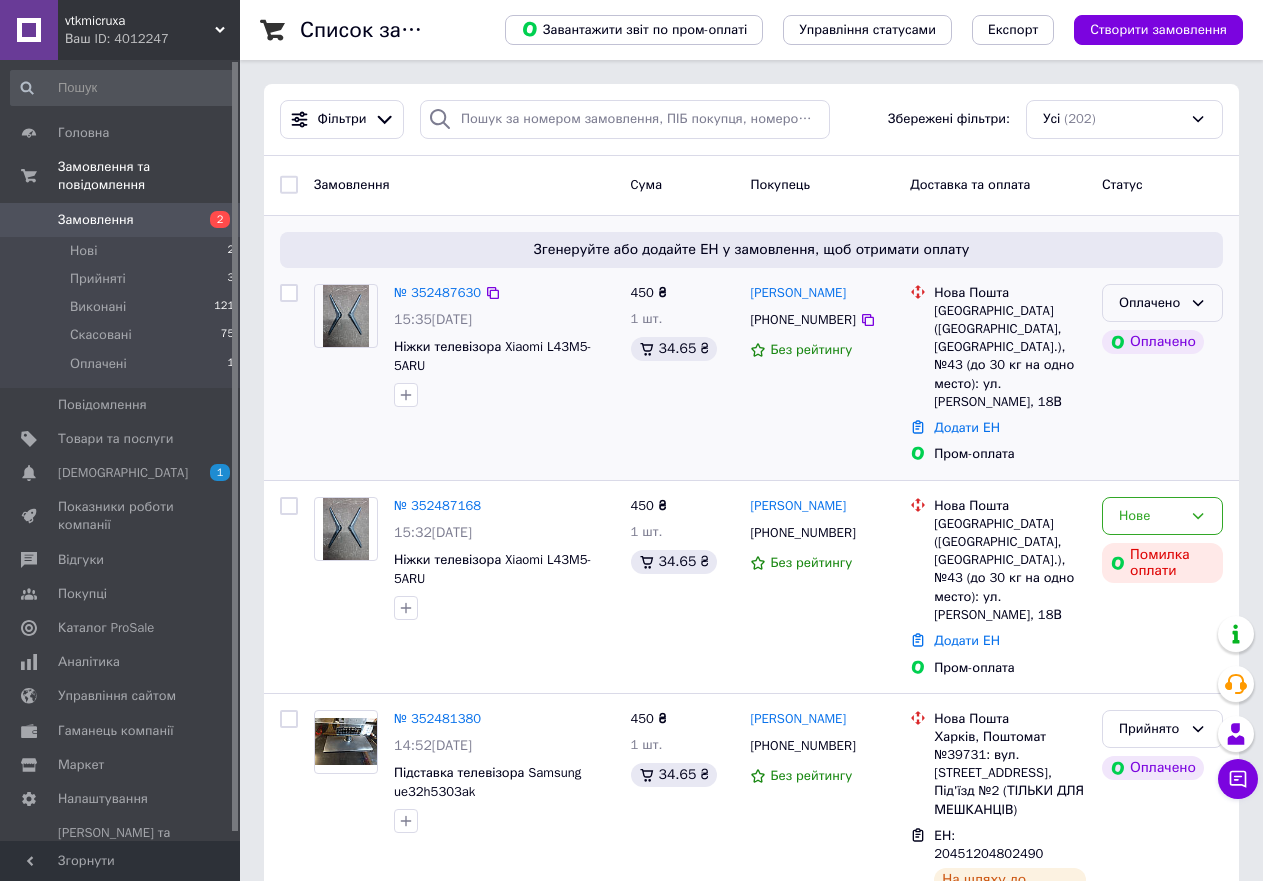 click 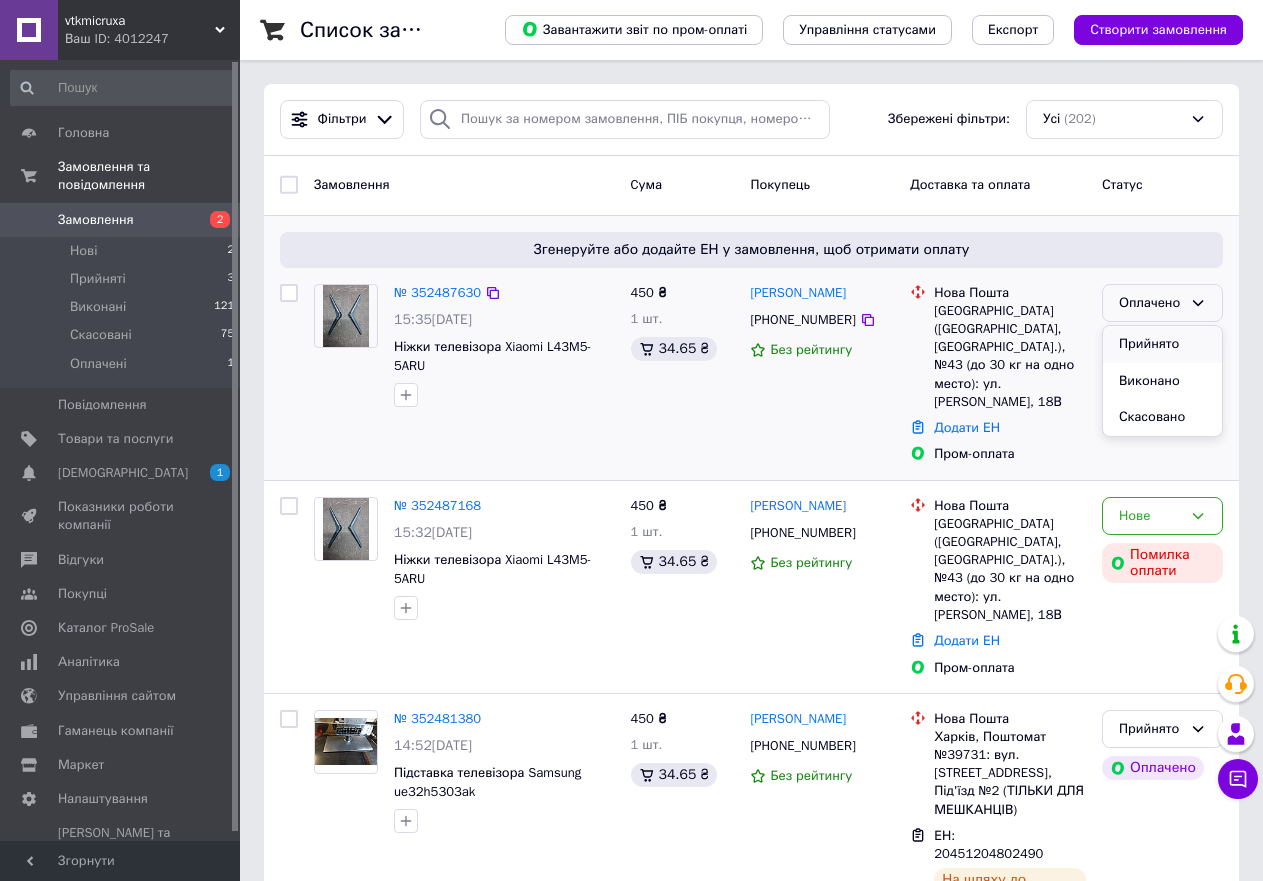 click on "Прийнято" at bounding box center (1162, 344) 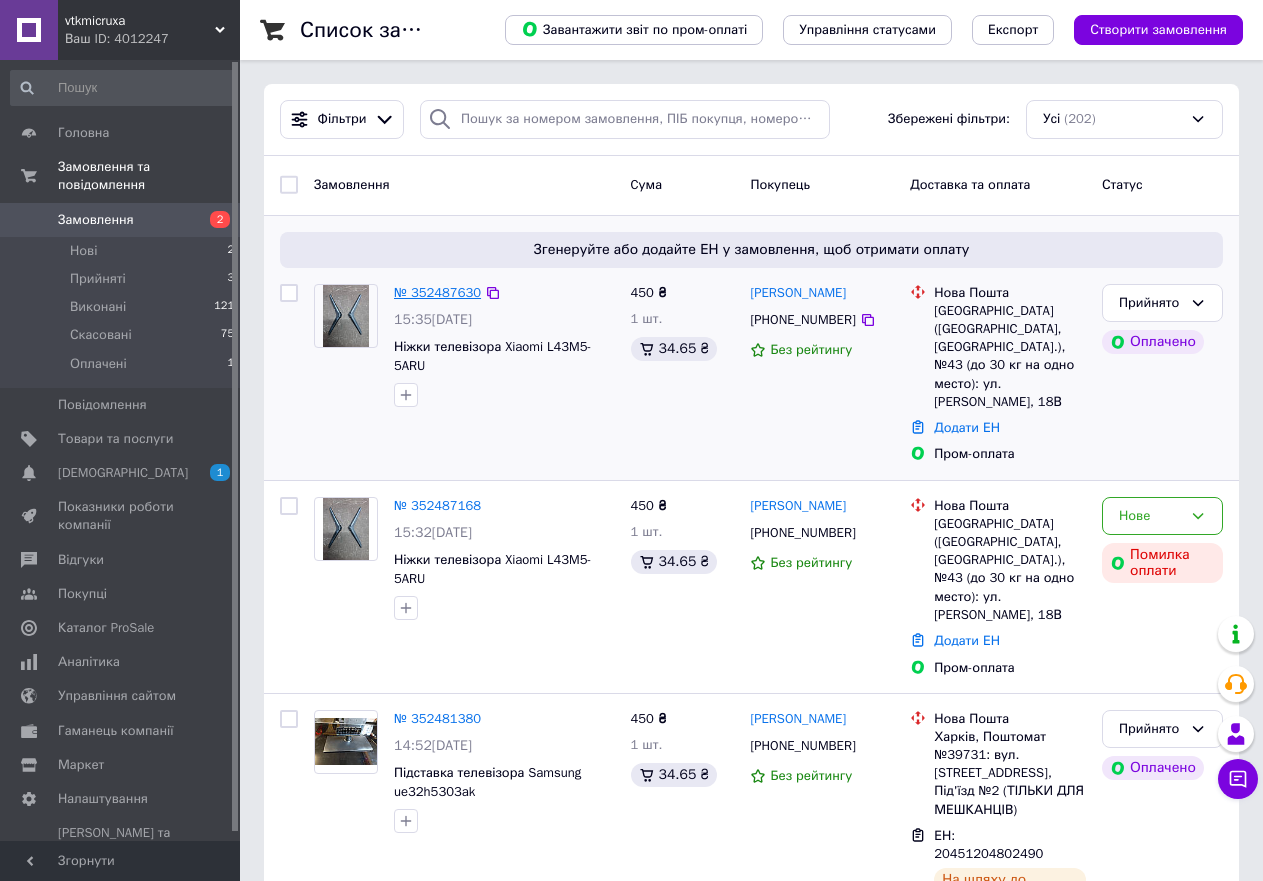 click on "№ 352487630" at bounding box center [437, 292] 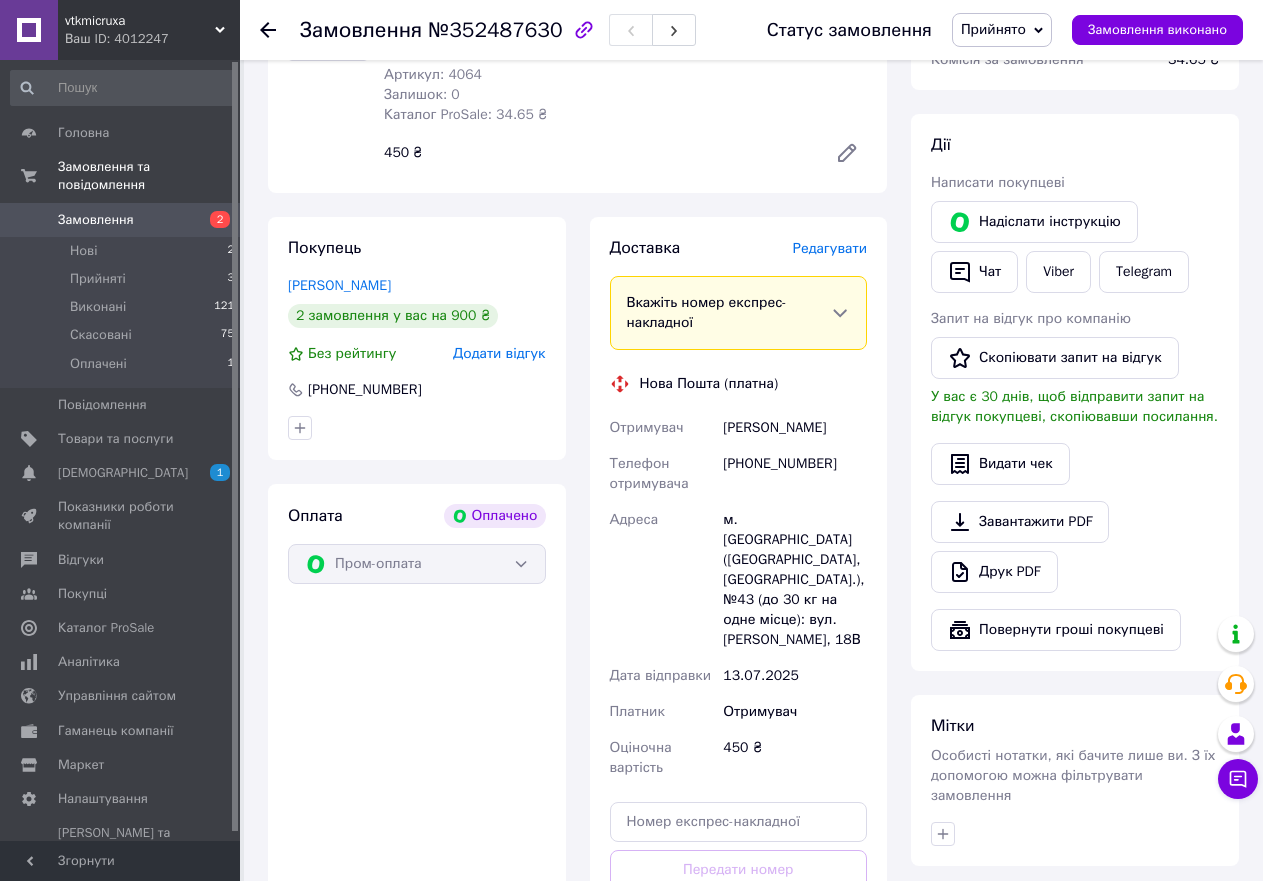 scroll, scrollTop: 500, scrollLeft: 0, axis: vertical 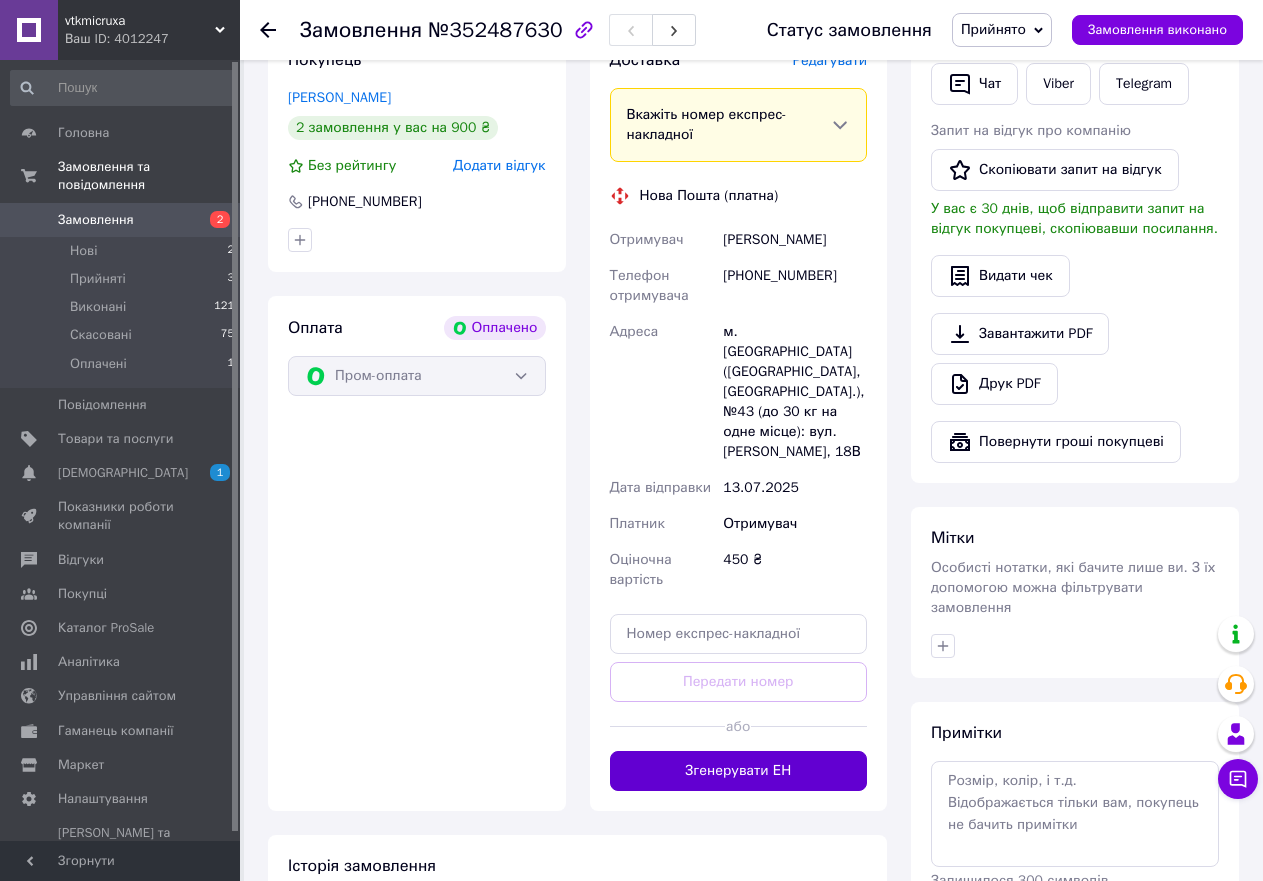 click on "Згенерувати ЕН" at bounding box center (739, 771) 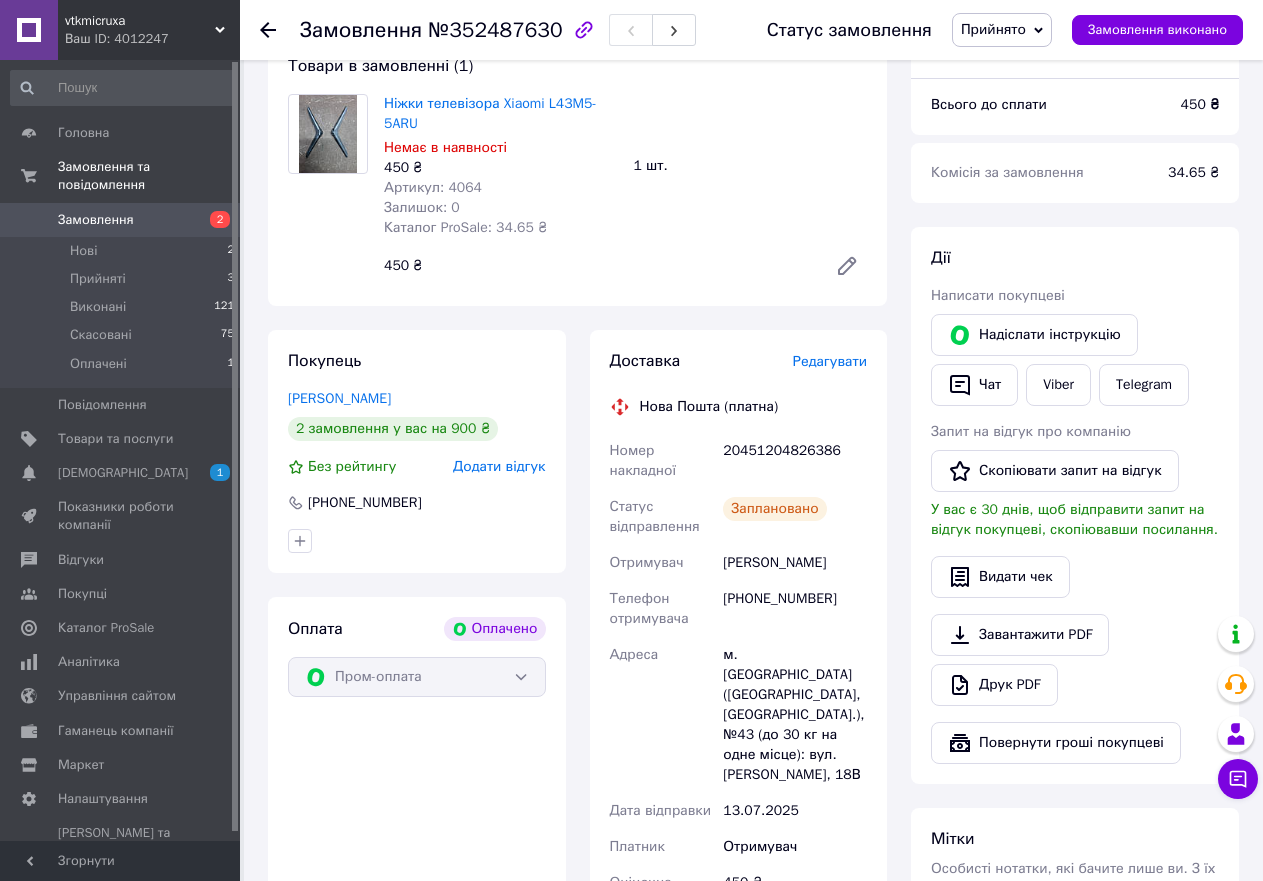 scroll, scrollTop: 200, scrollLeft: 0, axis: vertical 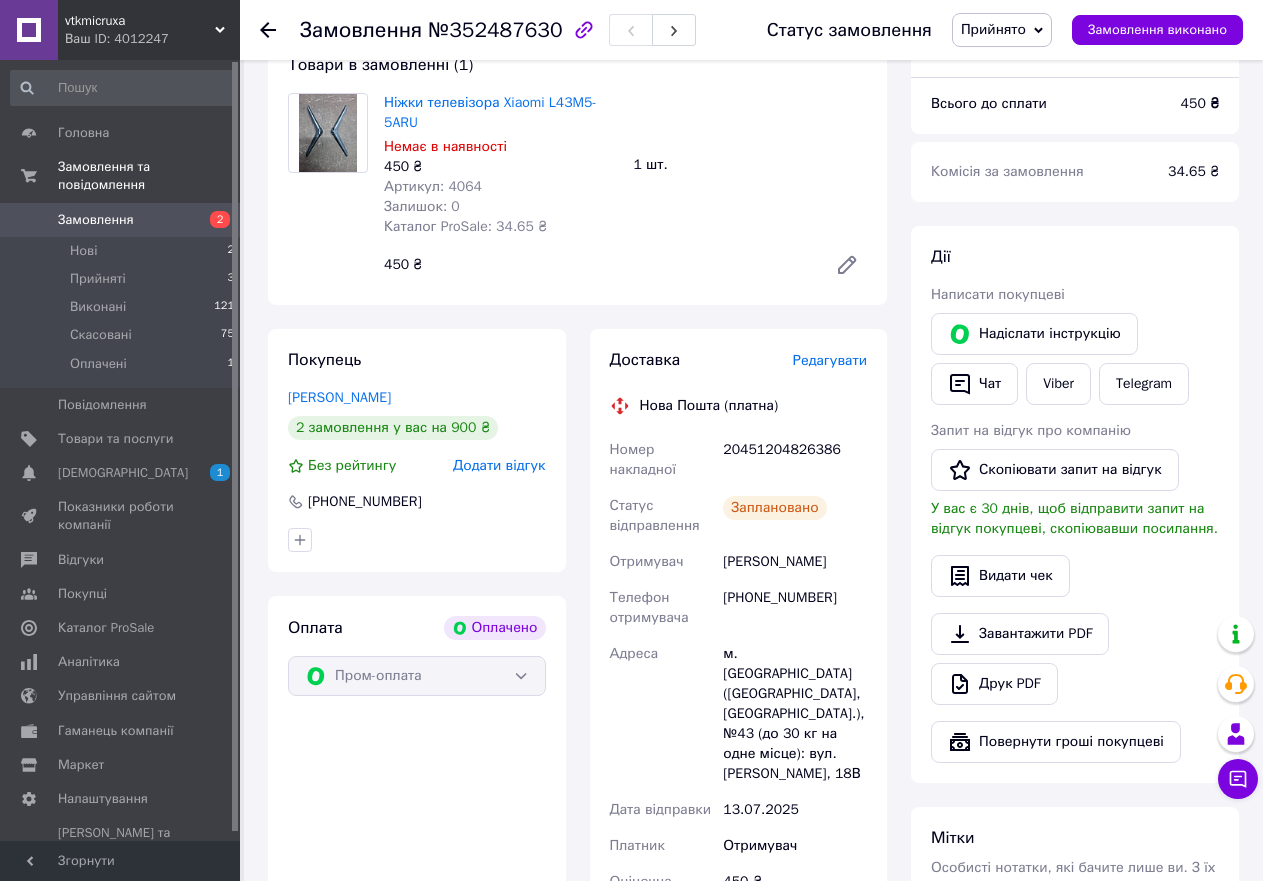 click 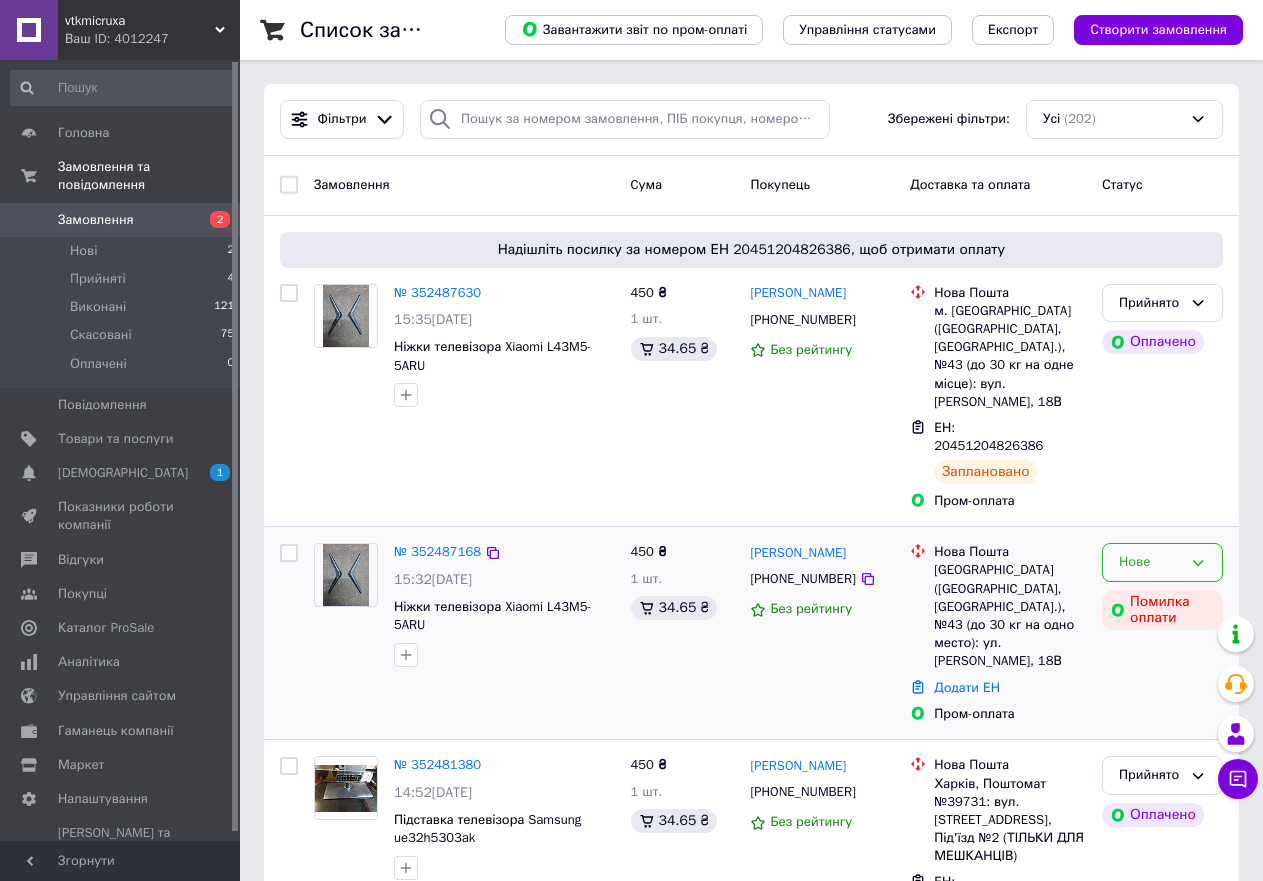 click on "Нове" at bounding box center (1162, 562) 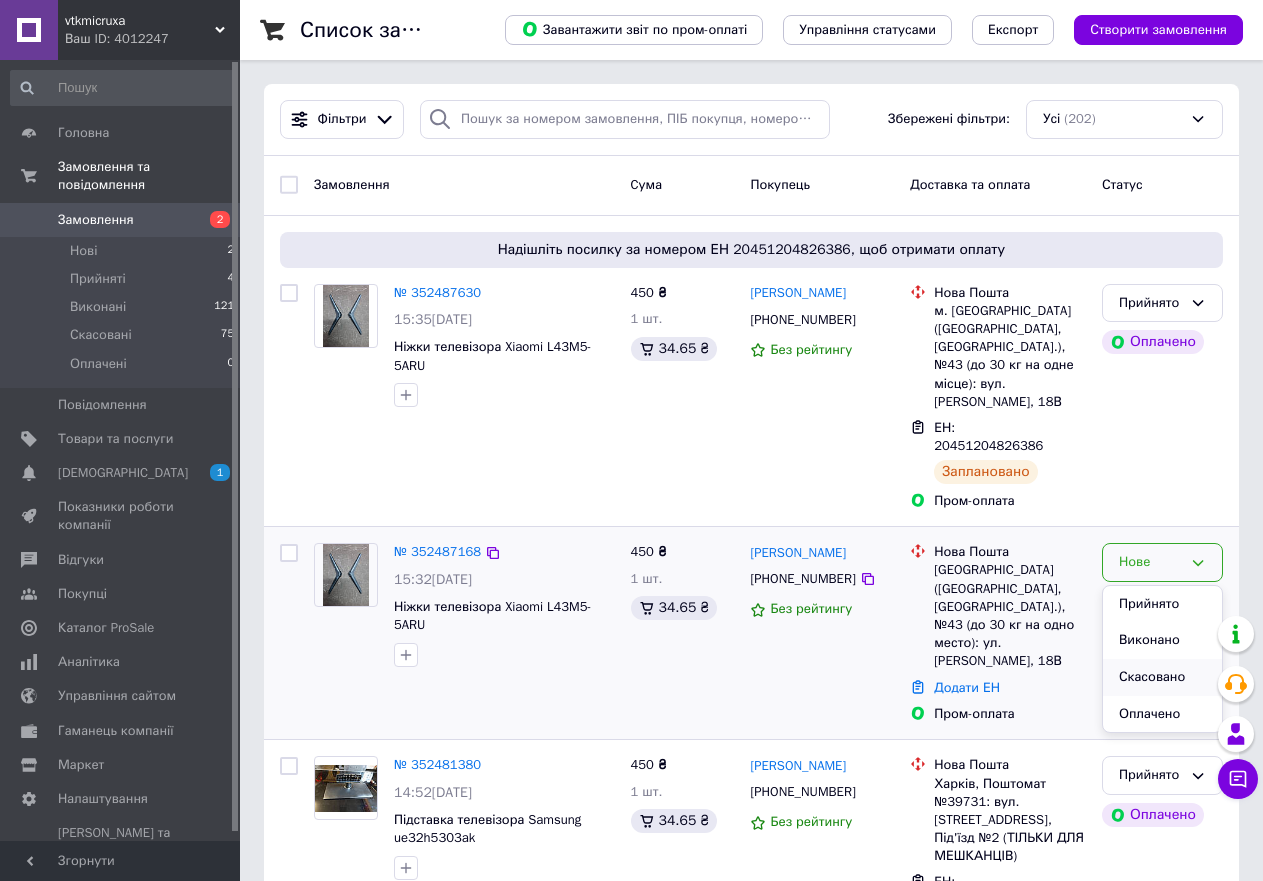 click on "Скасовано" at bounding box center (1162, 677) 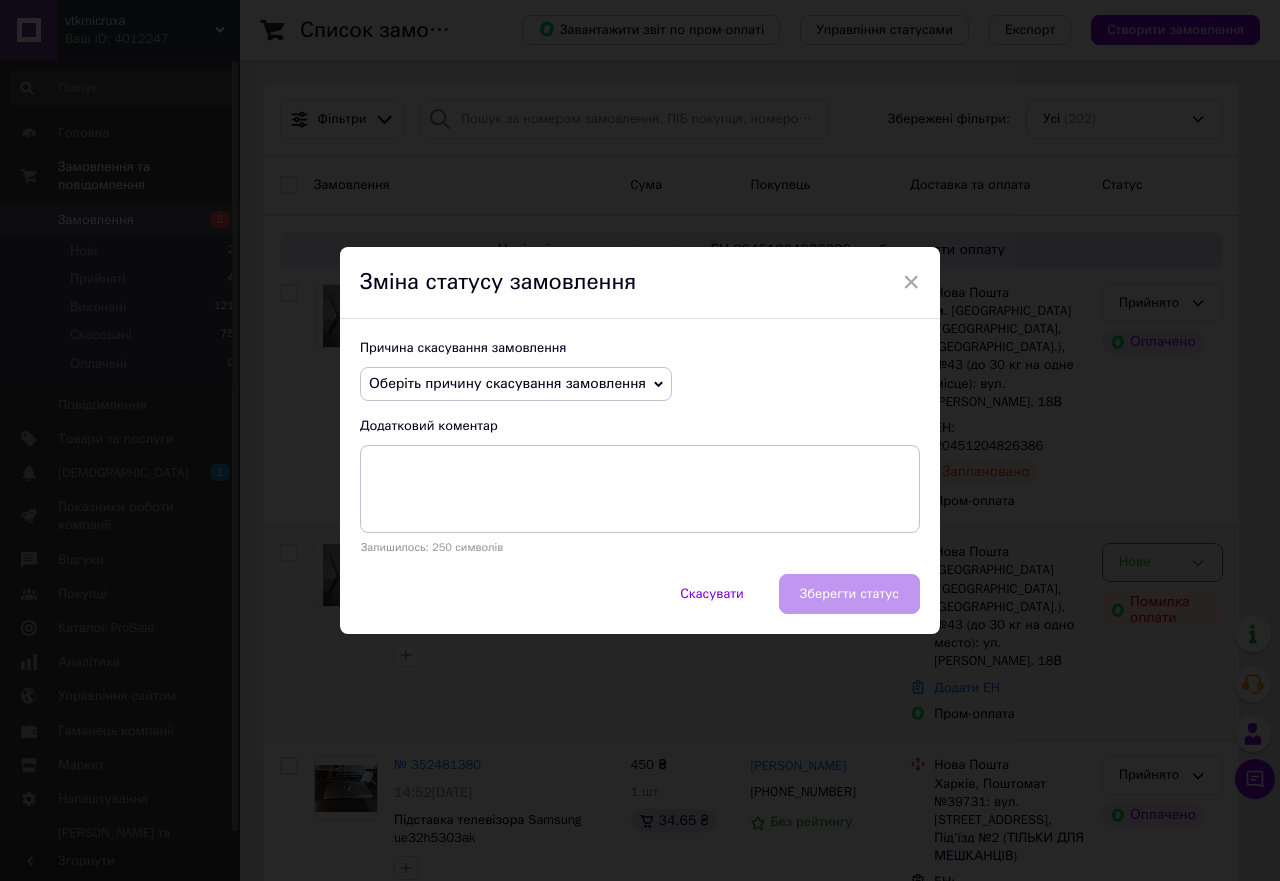 click on "Оберіть причину скасування замовлення" at bounding box center (507, 383) 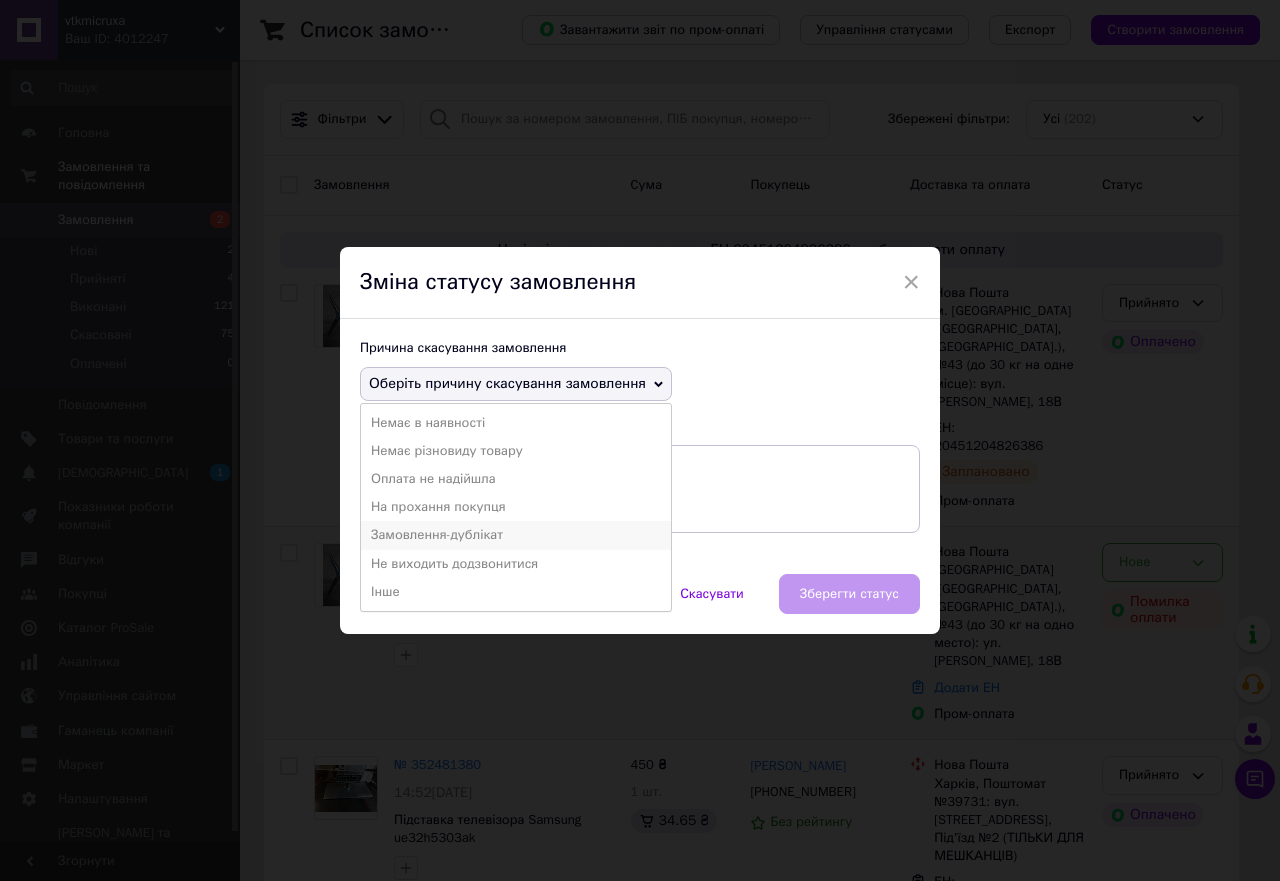 click on "Замовлення-дублікат" at bounding box center [516, 535] 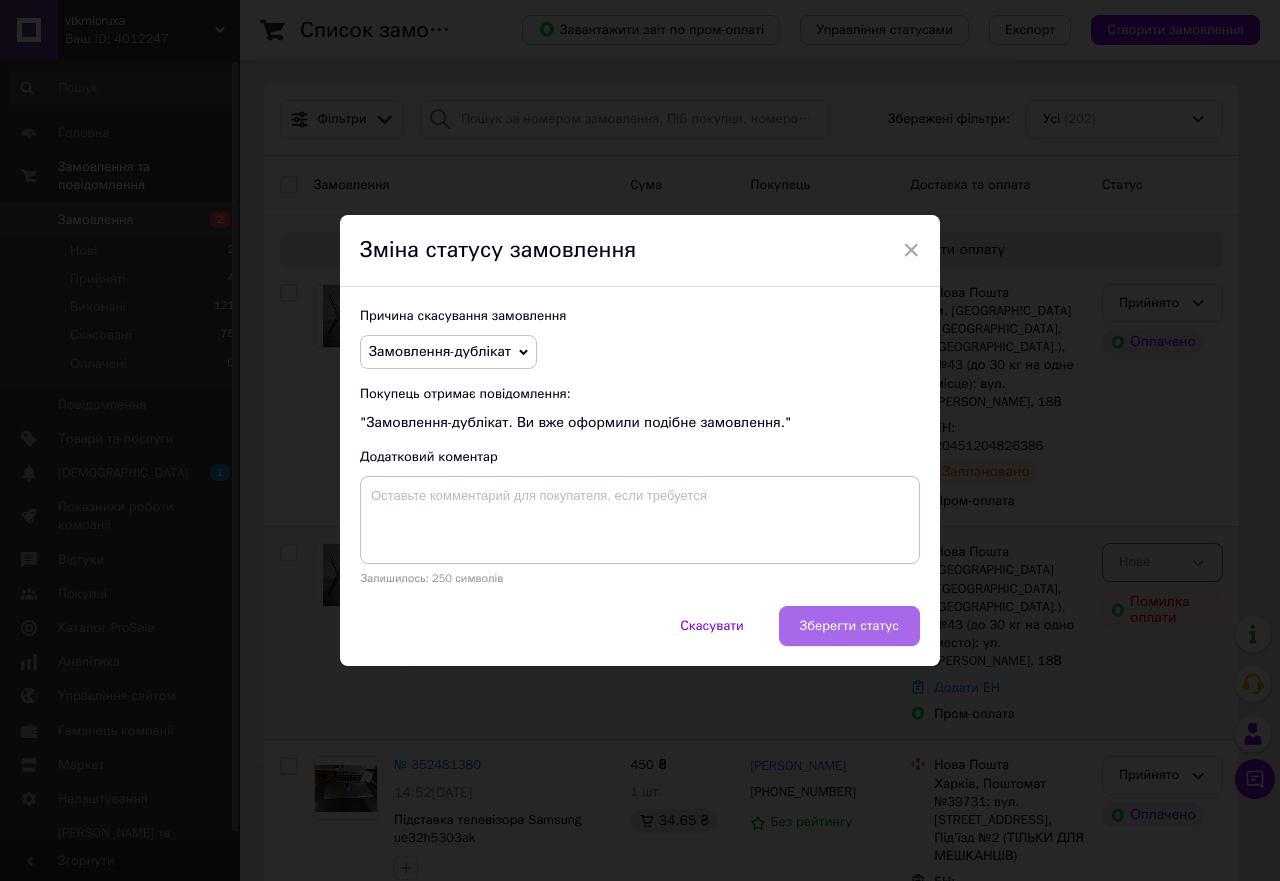 click on "Зберегти статус" at bounding box center [849, 626] 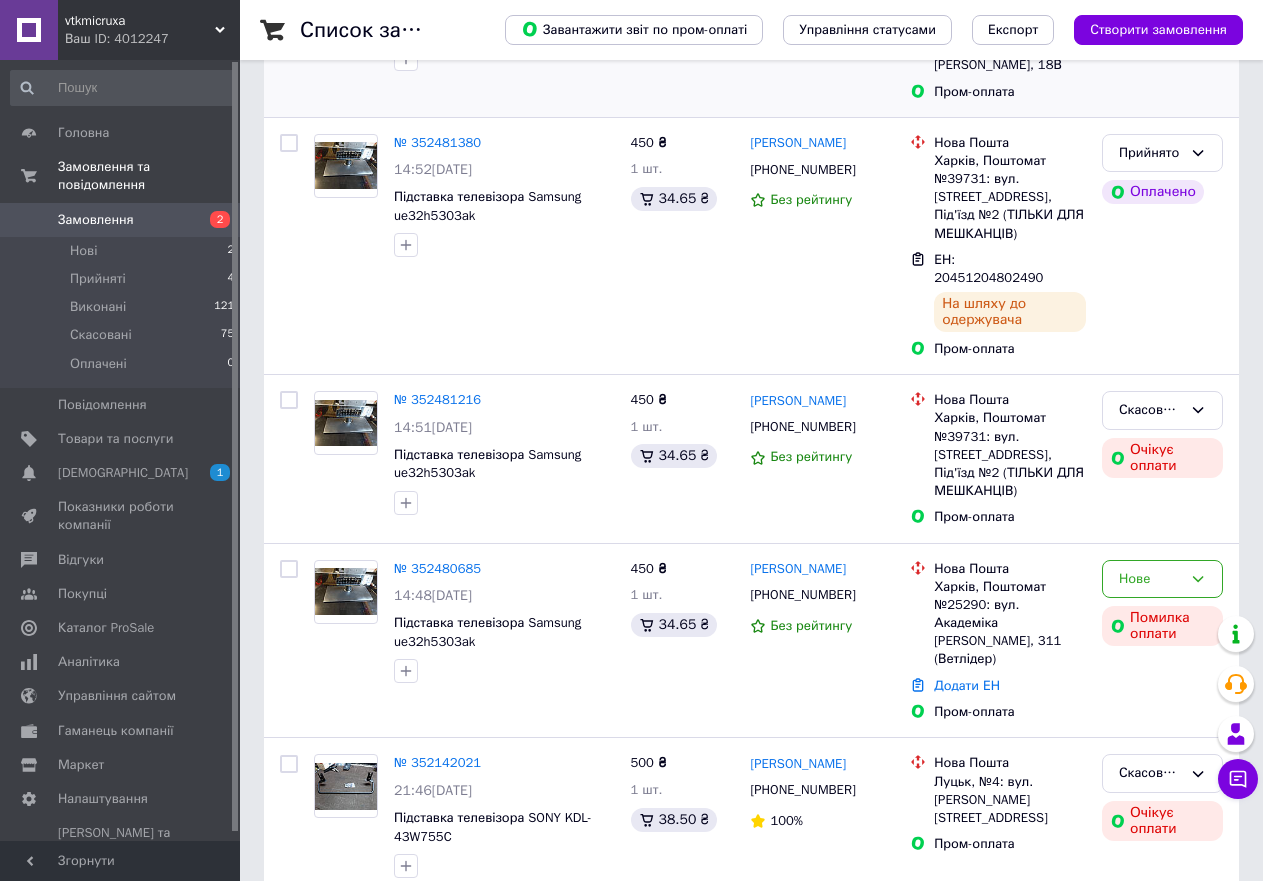 scroll, scrollTop: 600, scrollLeft: 0, axis: vertical 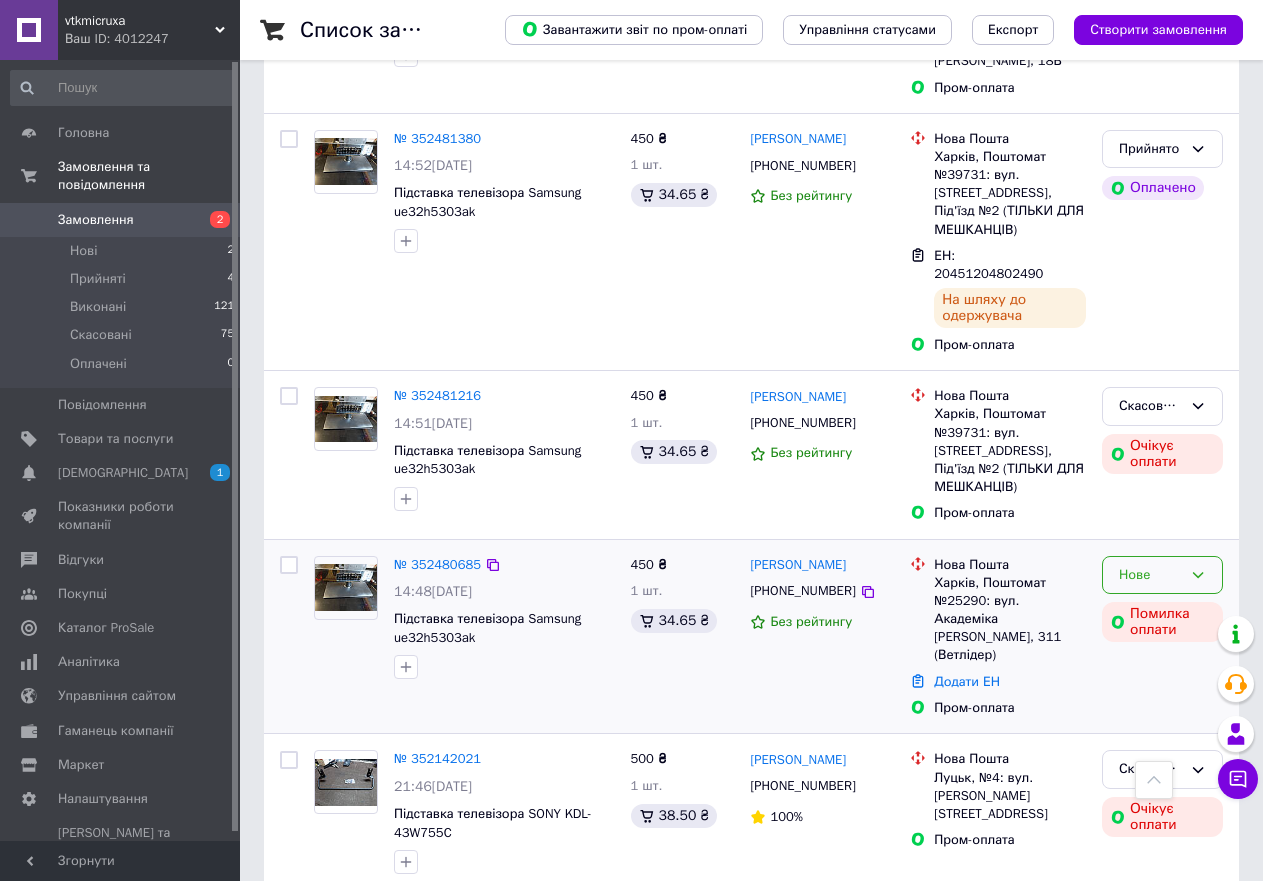 click 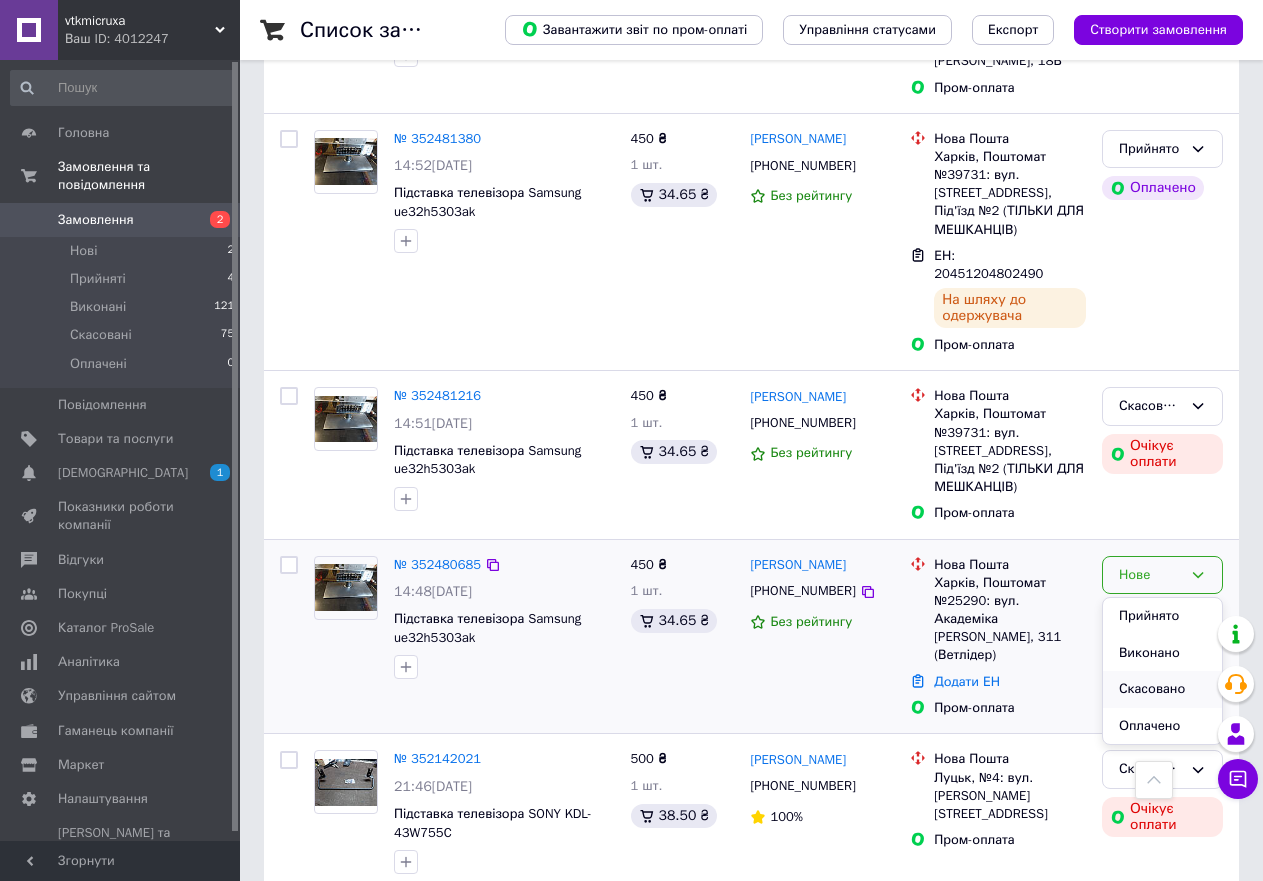 click on "Скасовано" at bounding box center [1162, 689] 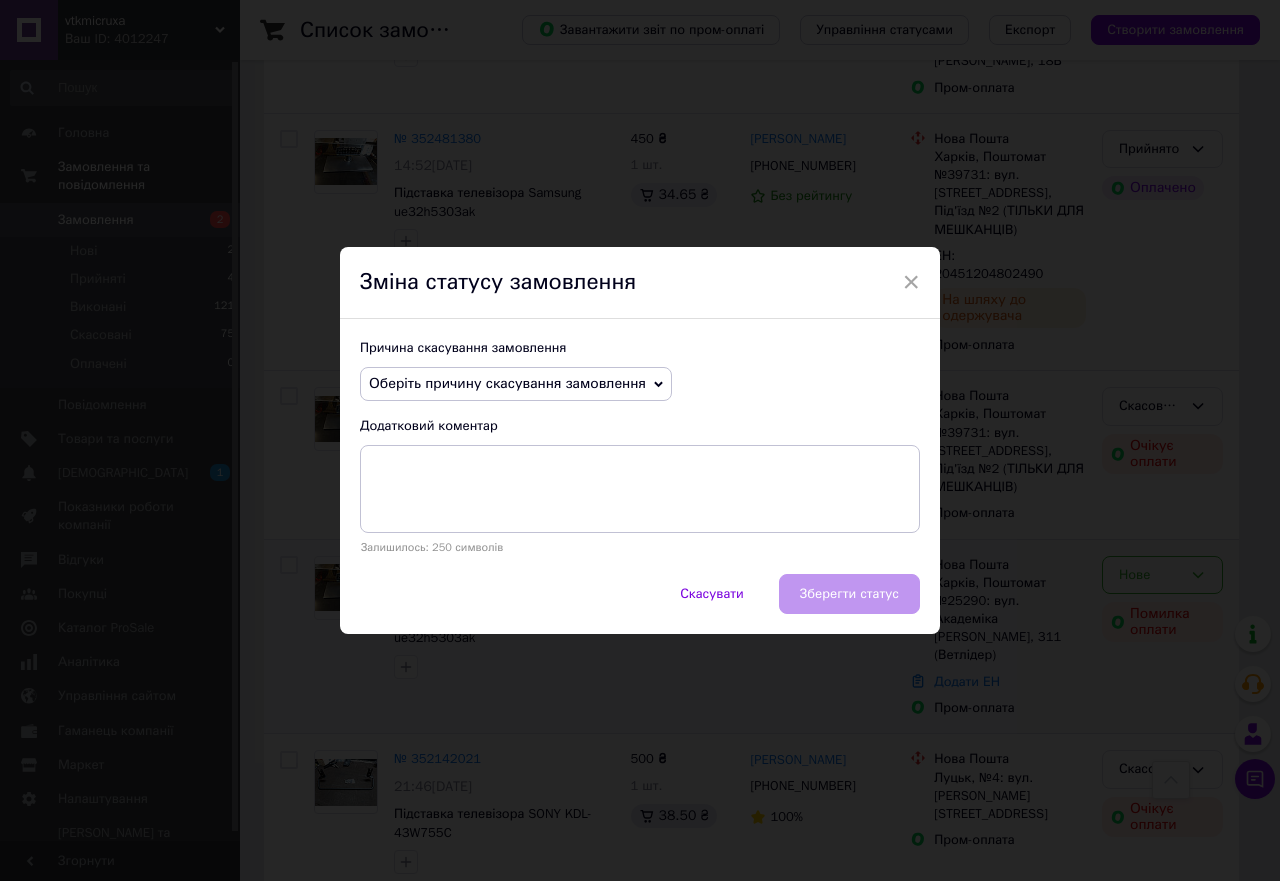 click on "Оберіть причину скасування замовлення" at bounding box center [516, 384] 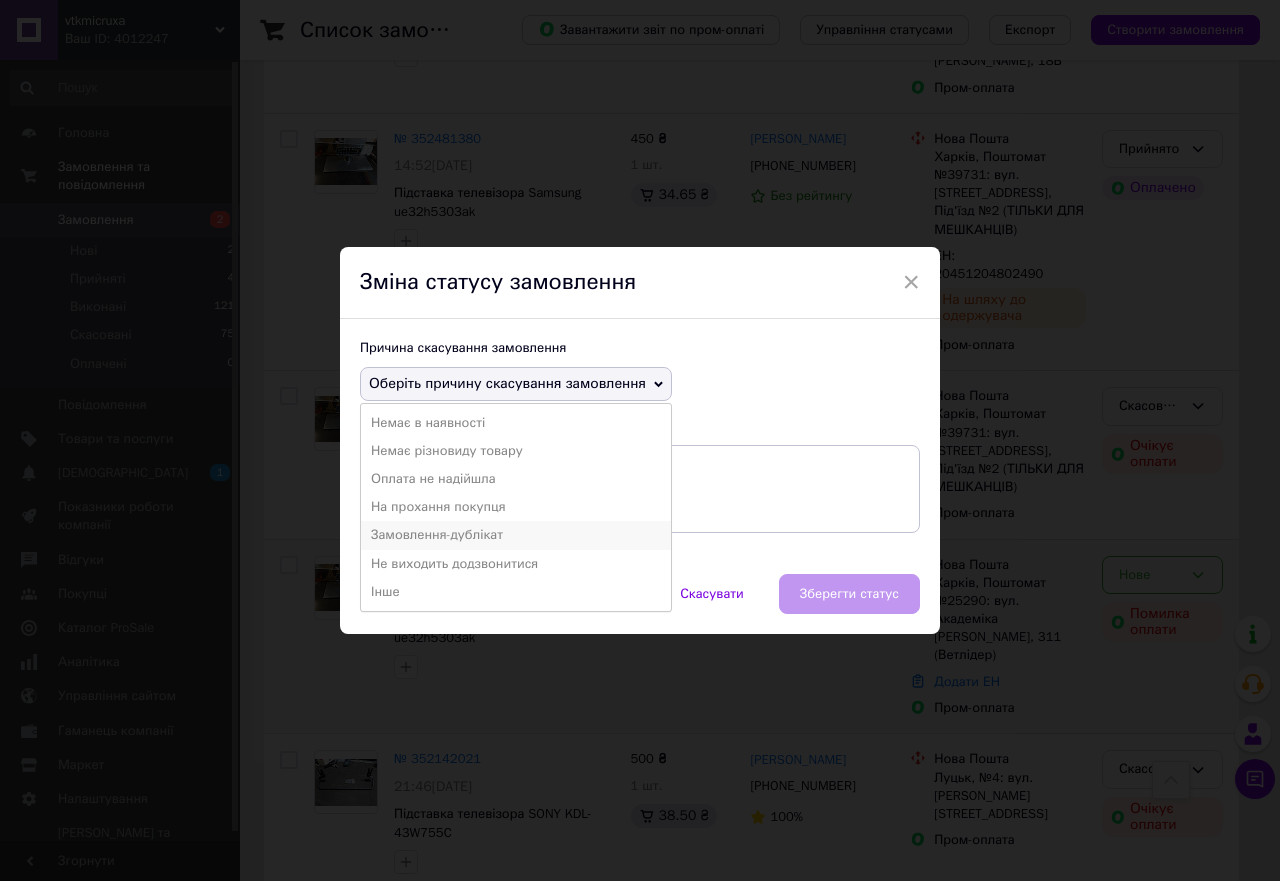 click on "Замовлення-дублікат" at bounding box center [516, 535] 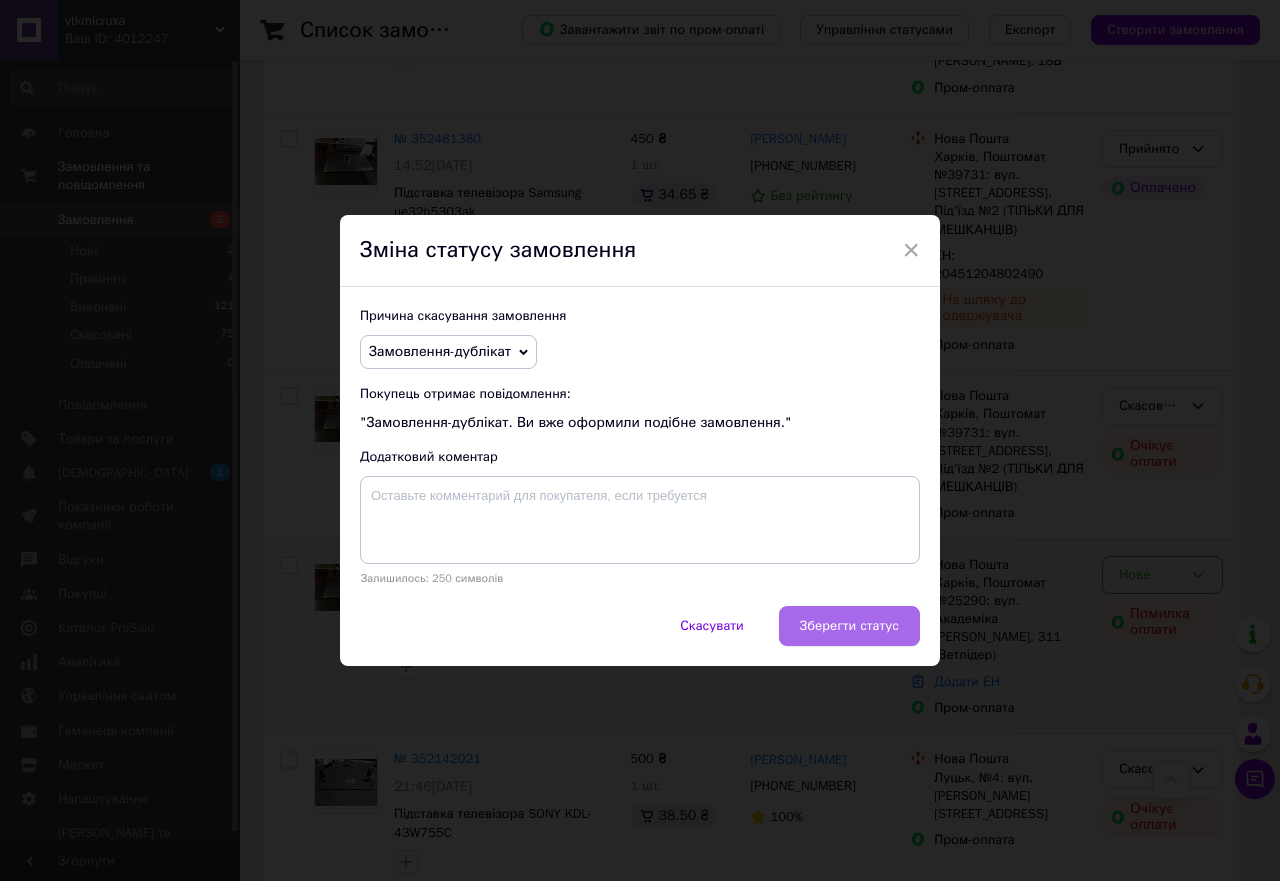 click on "Зберегти статус" at bounding box center [849, 626] 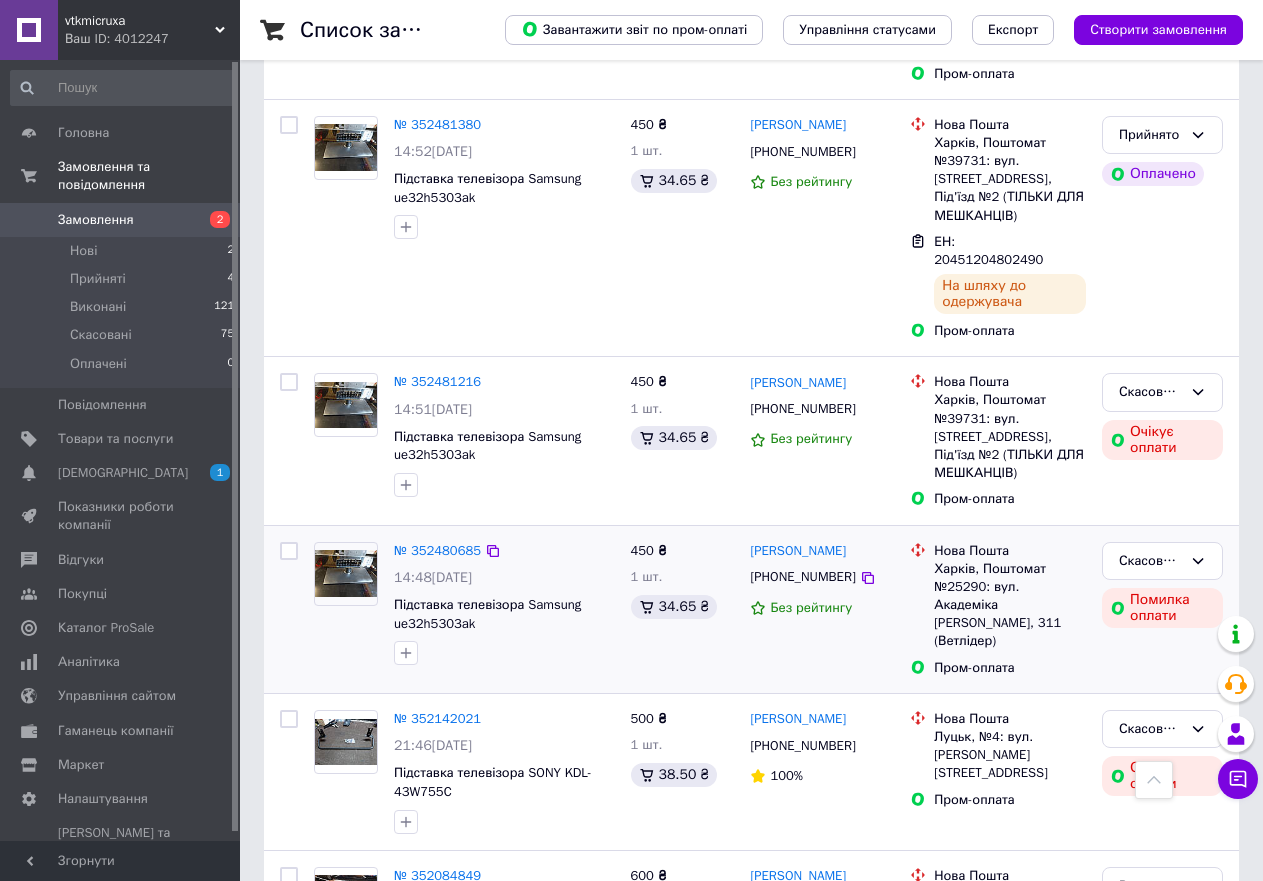 scroll, scrollTop: 559, scrollLeft: 0, axis: vertical 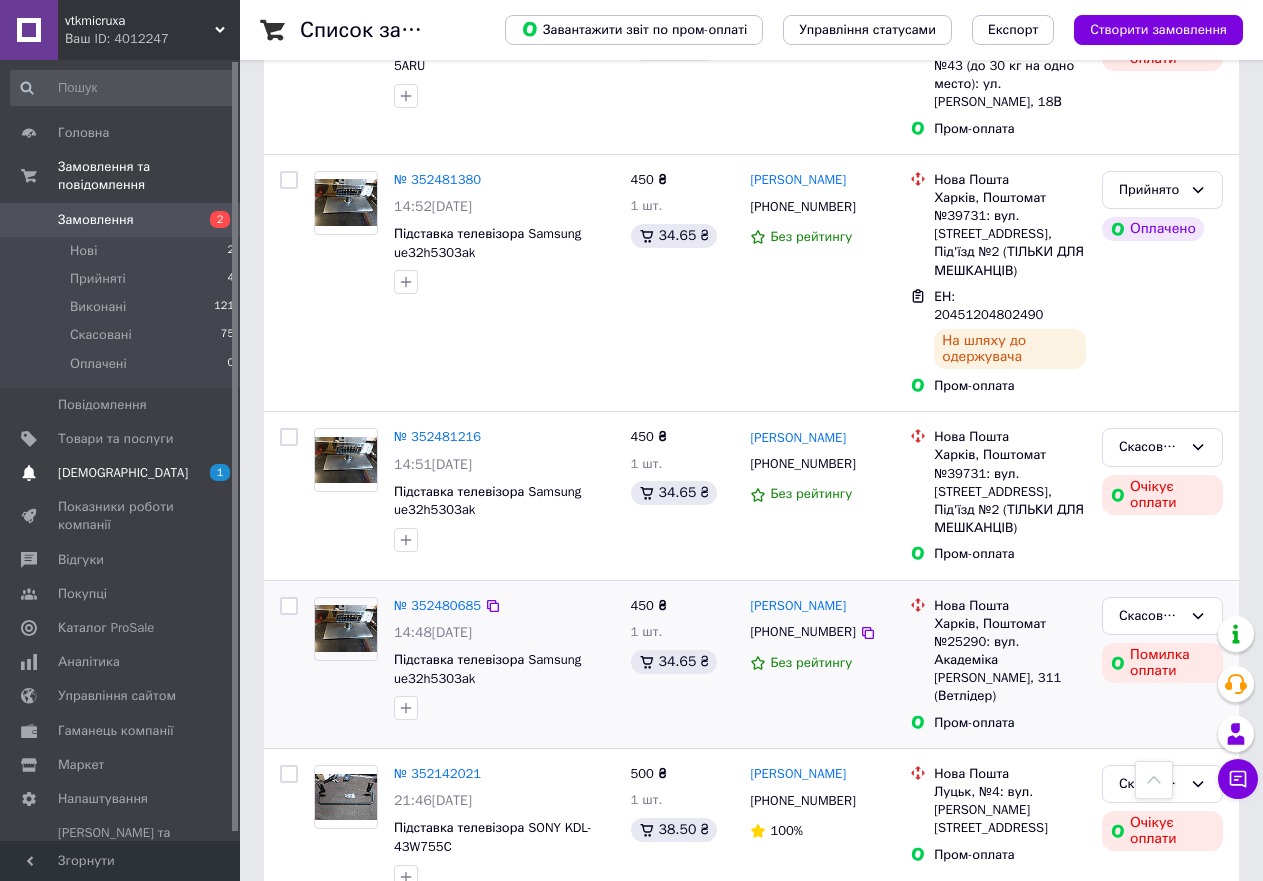 click on "[DEMOGRAPHIC_DATA]" at bounding box center [123, 473] 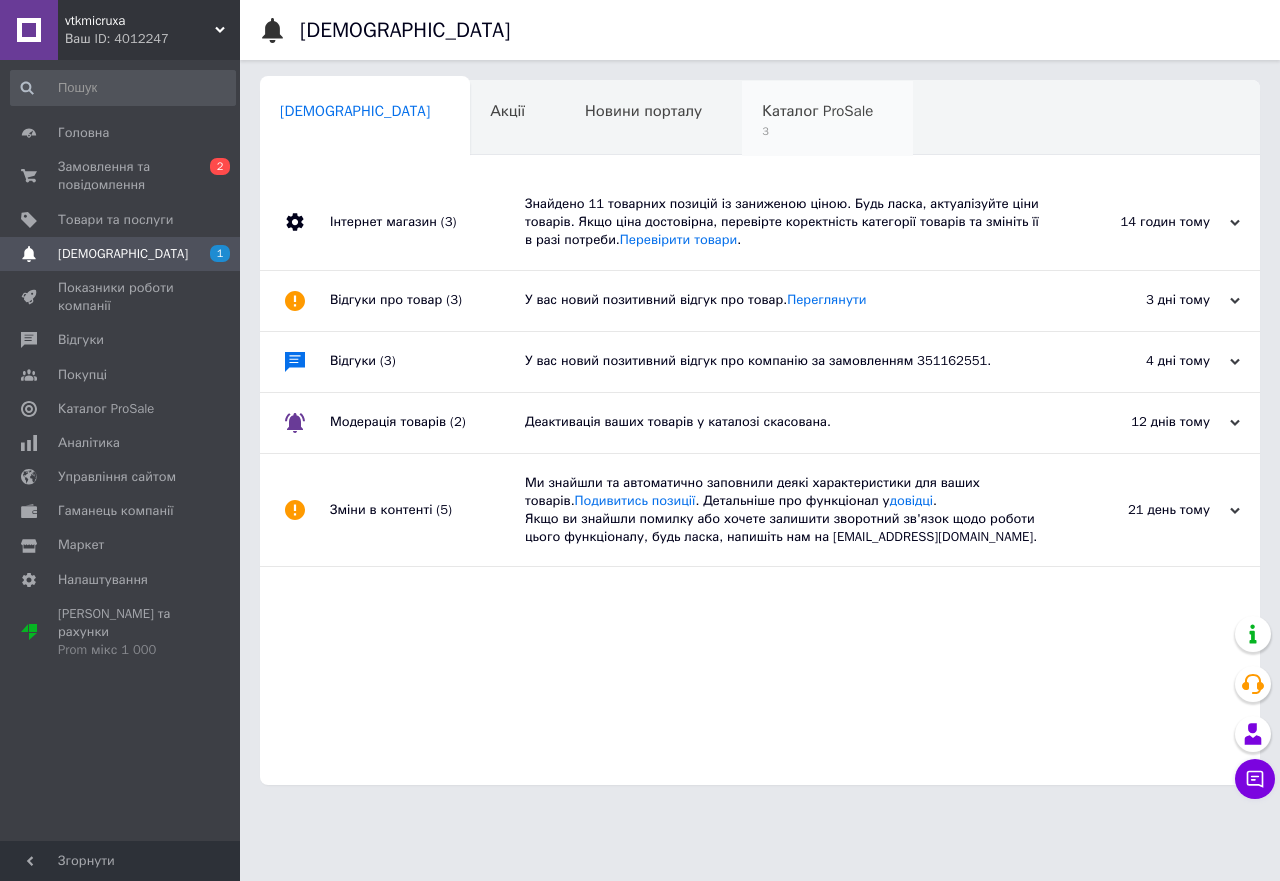 click on "3" at bounding box center (817, 131) 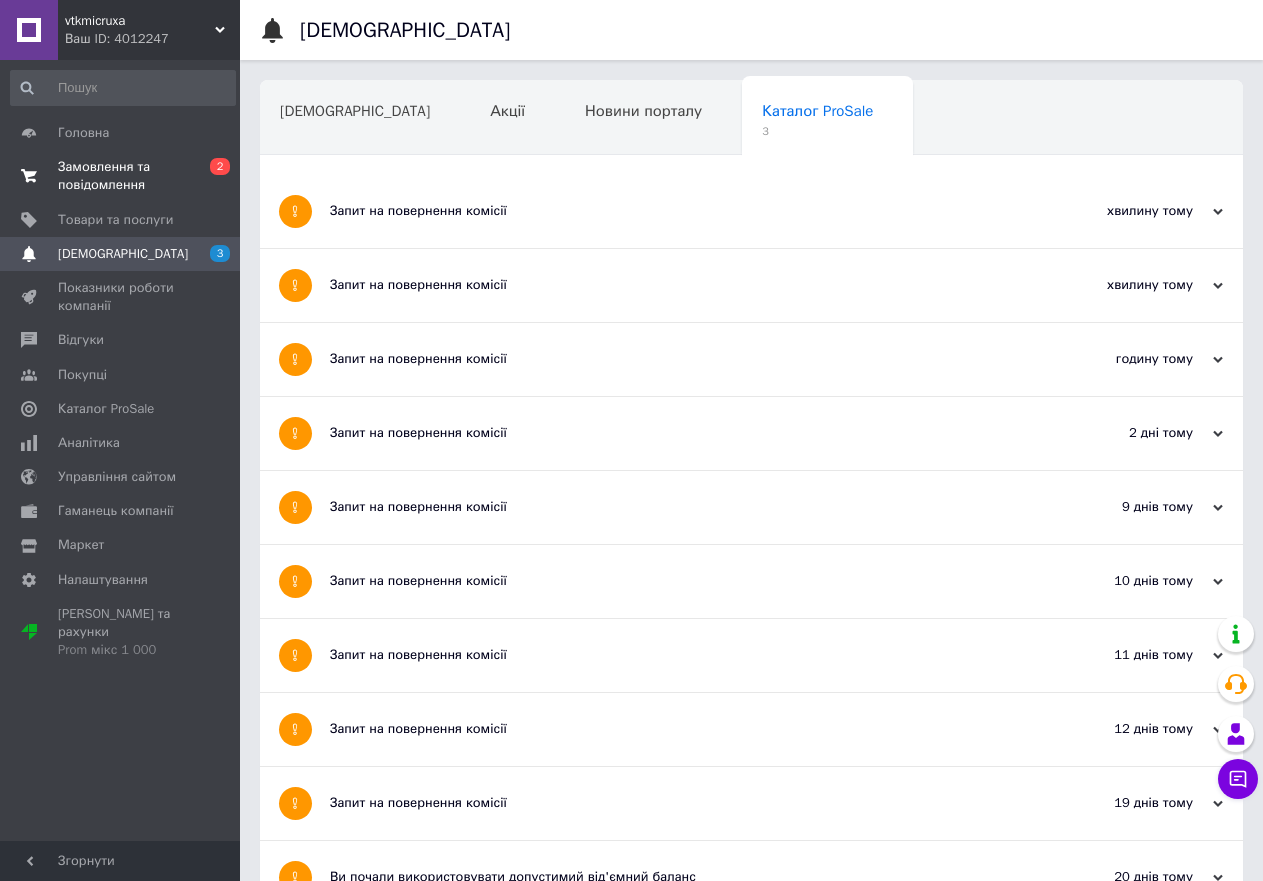 click on "Замовлення та повідомлення" at bounding box center [121, 176] 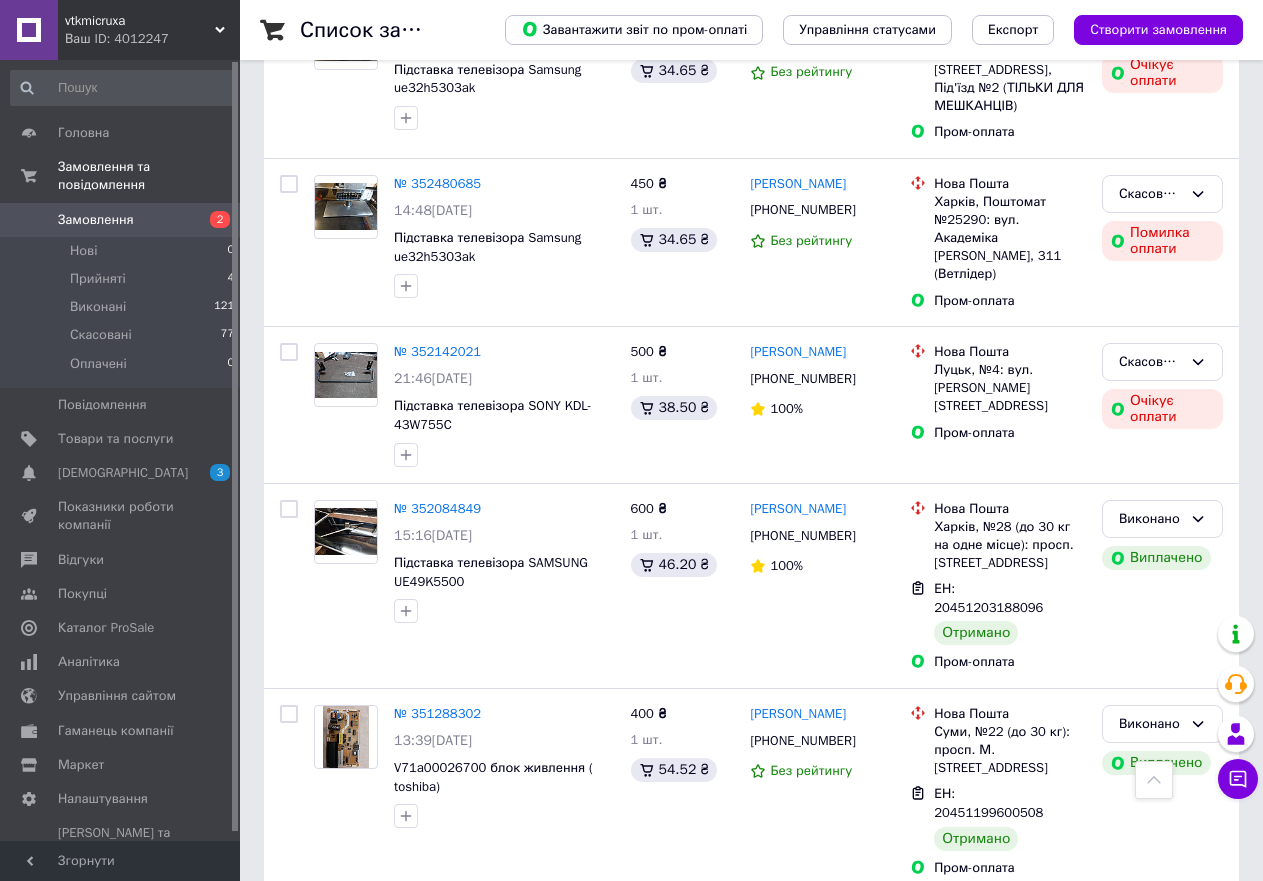 scroll, scrollTop: 1000, scrollLeft: 0, axis: vertical 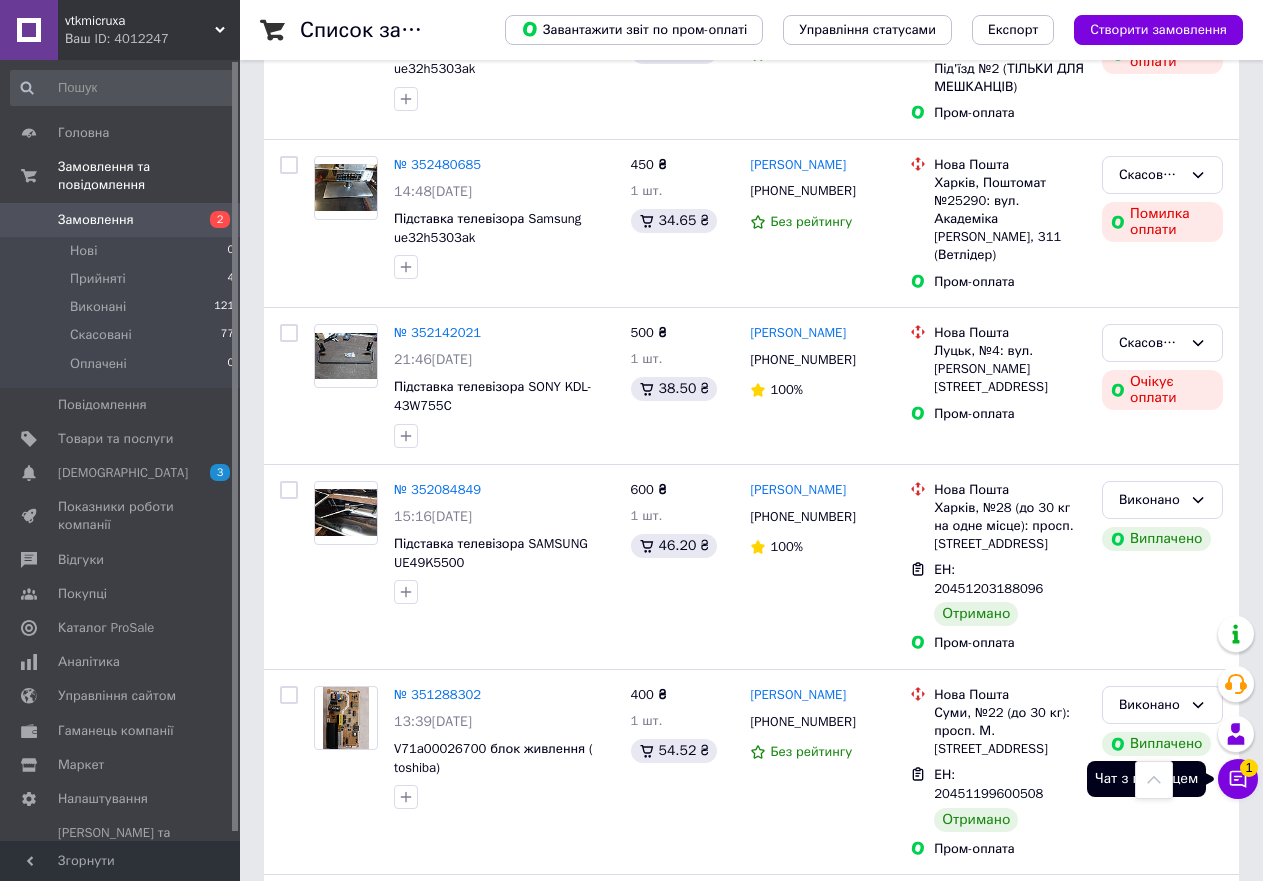 click 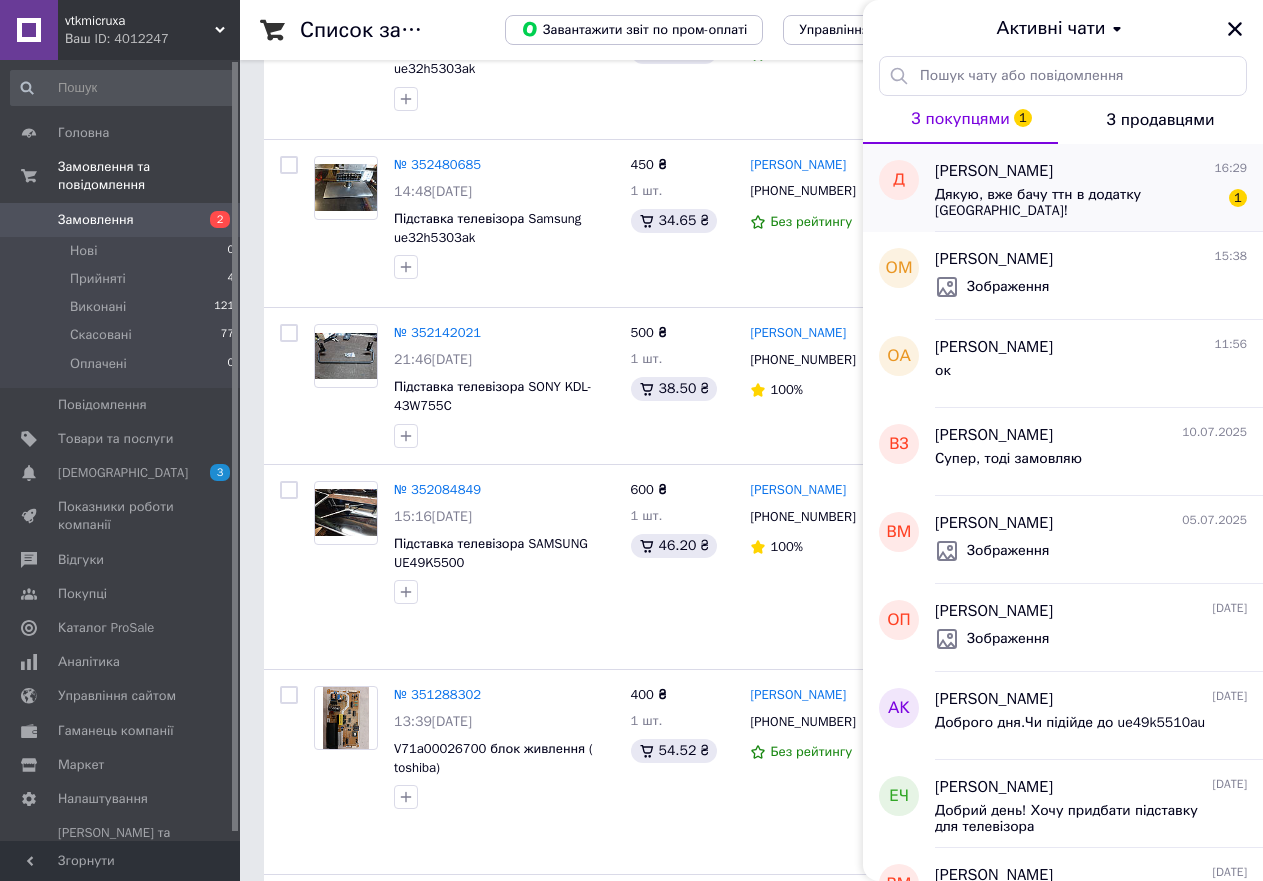 click on "Дякую, вже бачу ттн в додатку [GEOGRAPHIC_DATA]!" at bounding box center [1077, 203] 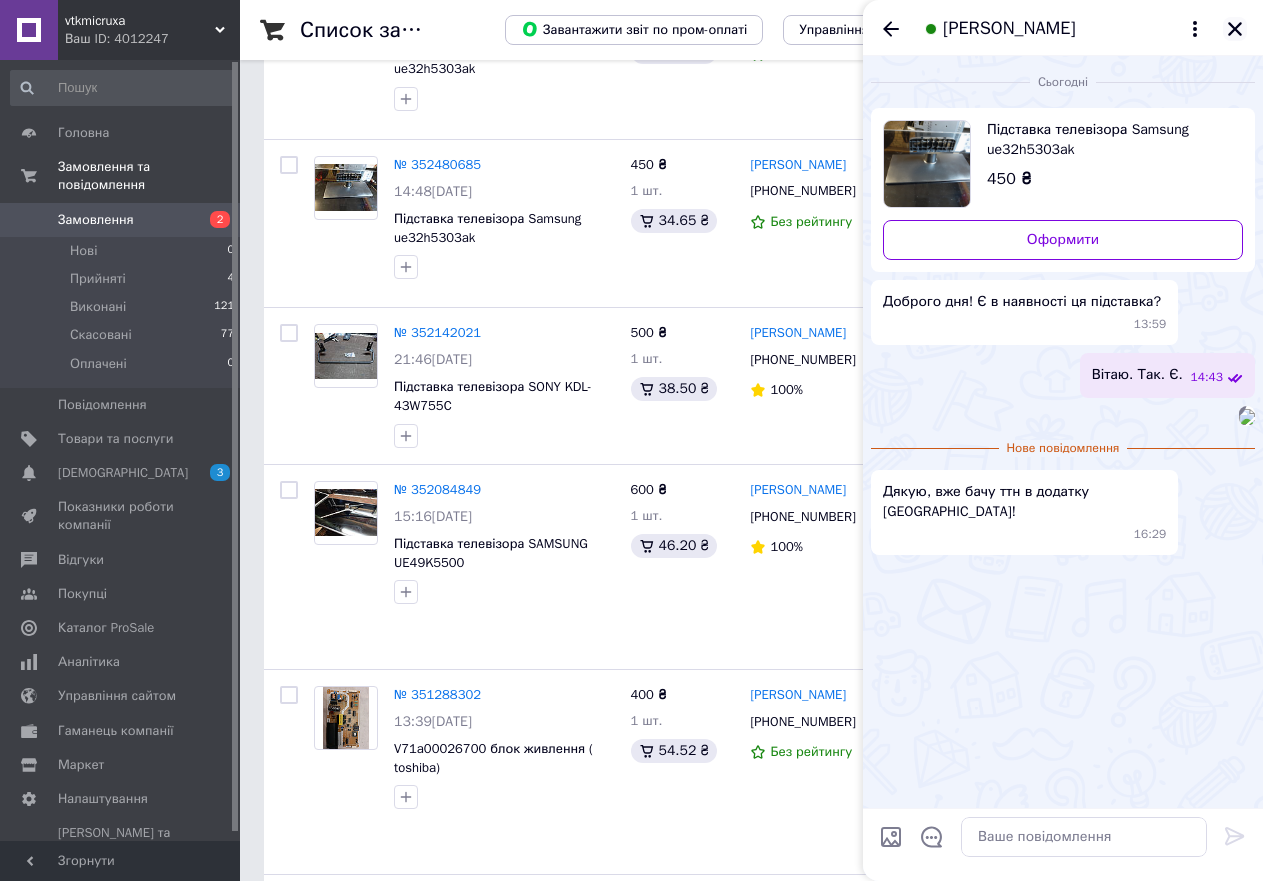 click 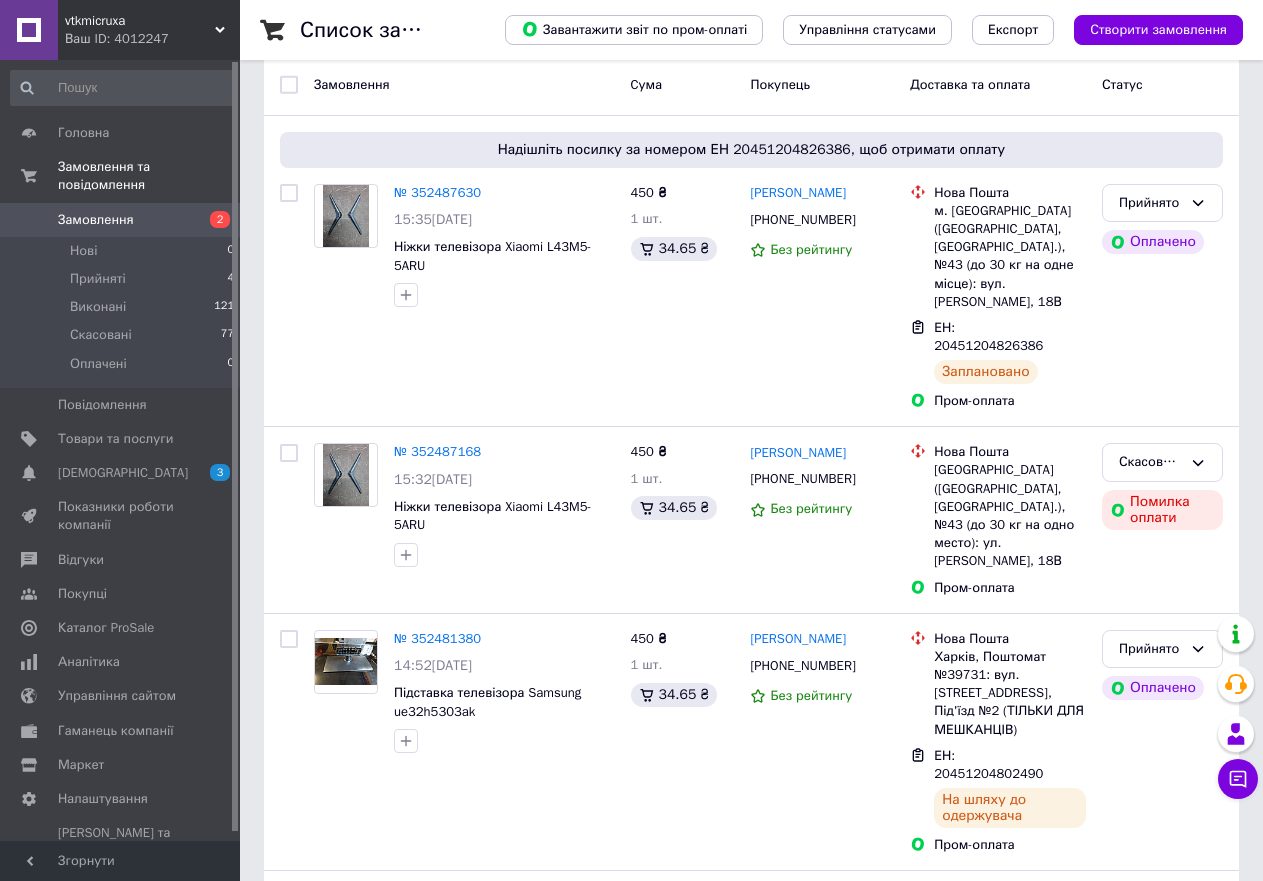 scroll, scrollTop: 0, scrollLeft: 0, axis: both 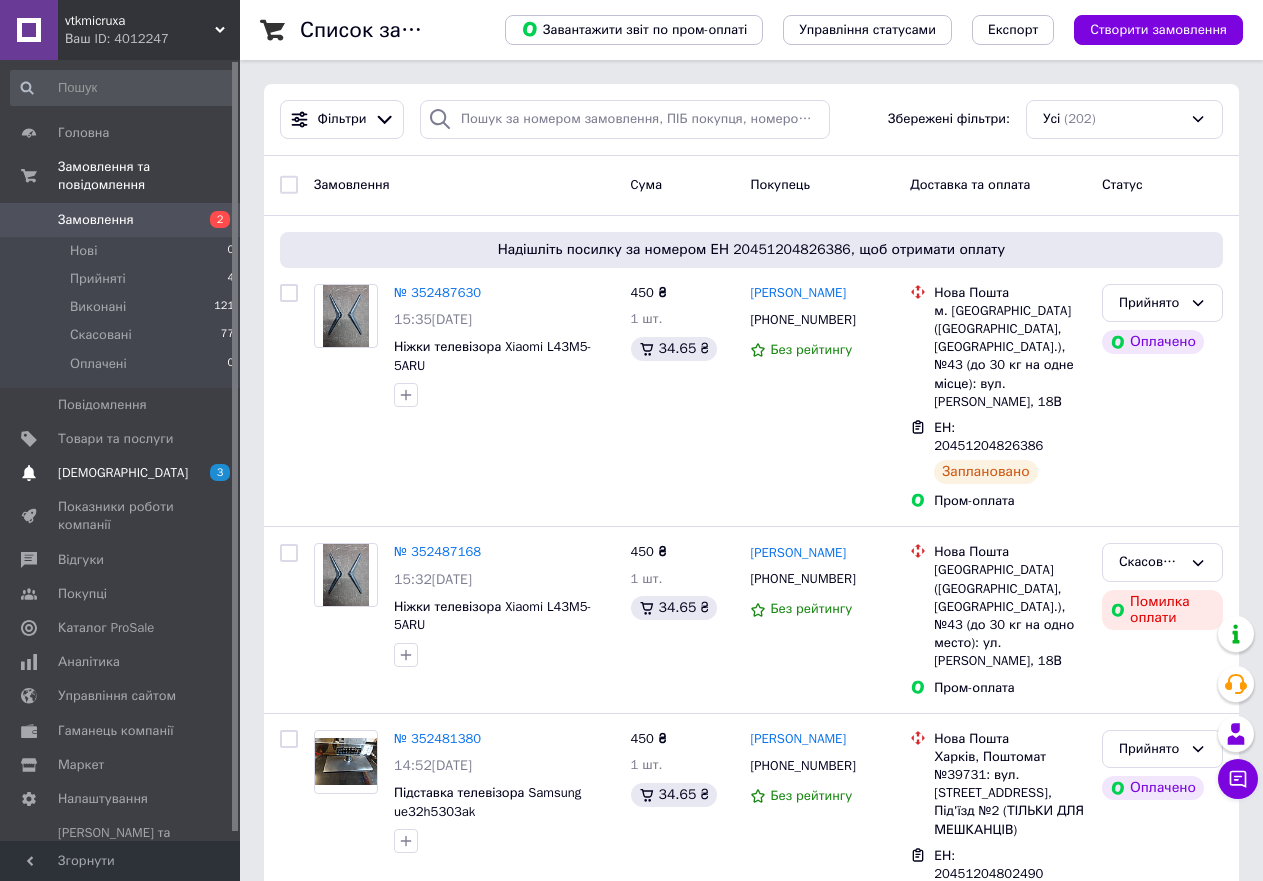 click on "[DEMOGRAPHIC_DATA]" at bounding box center [123, 473] 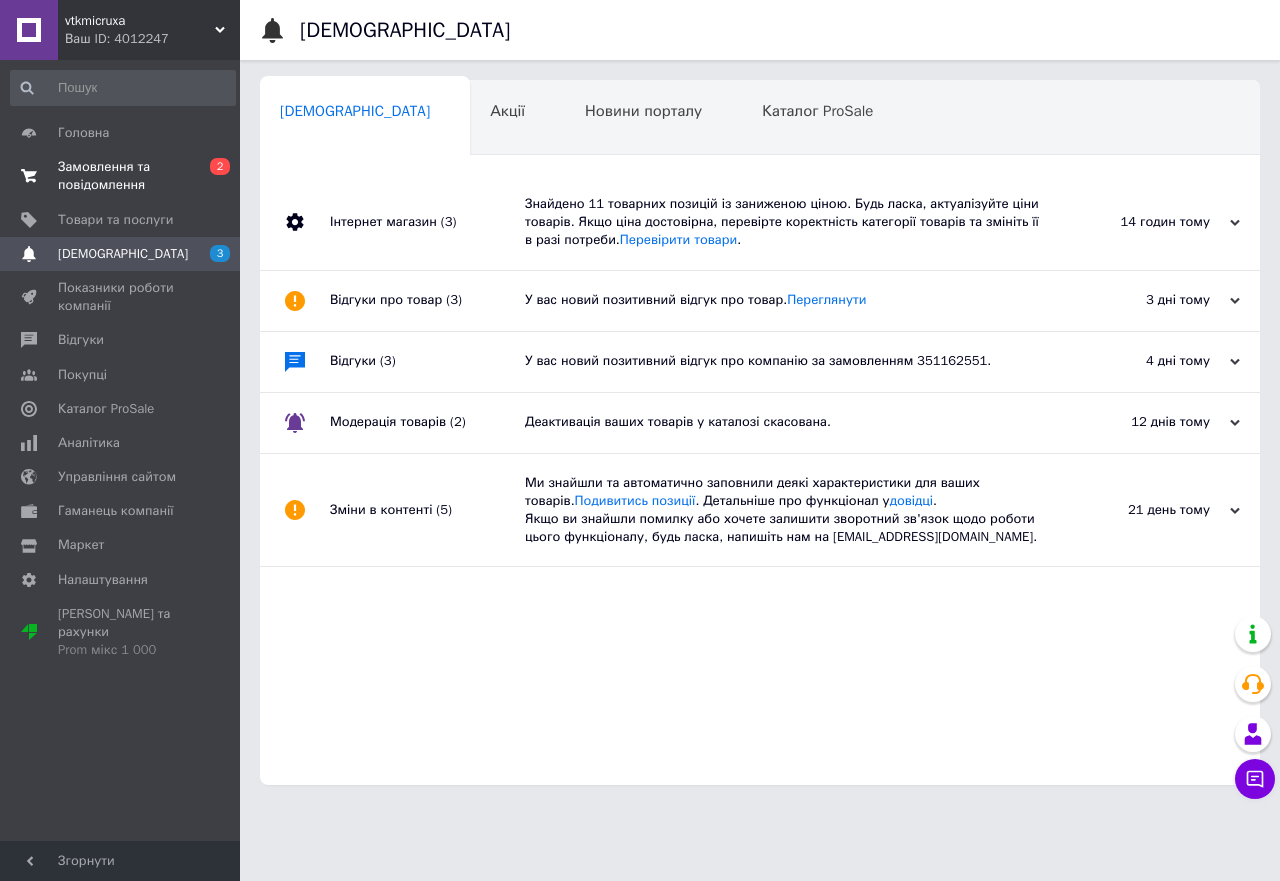 click on "Замовлення та повідомлення" at bounding box center [121, 176] 